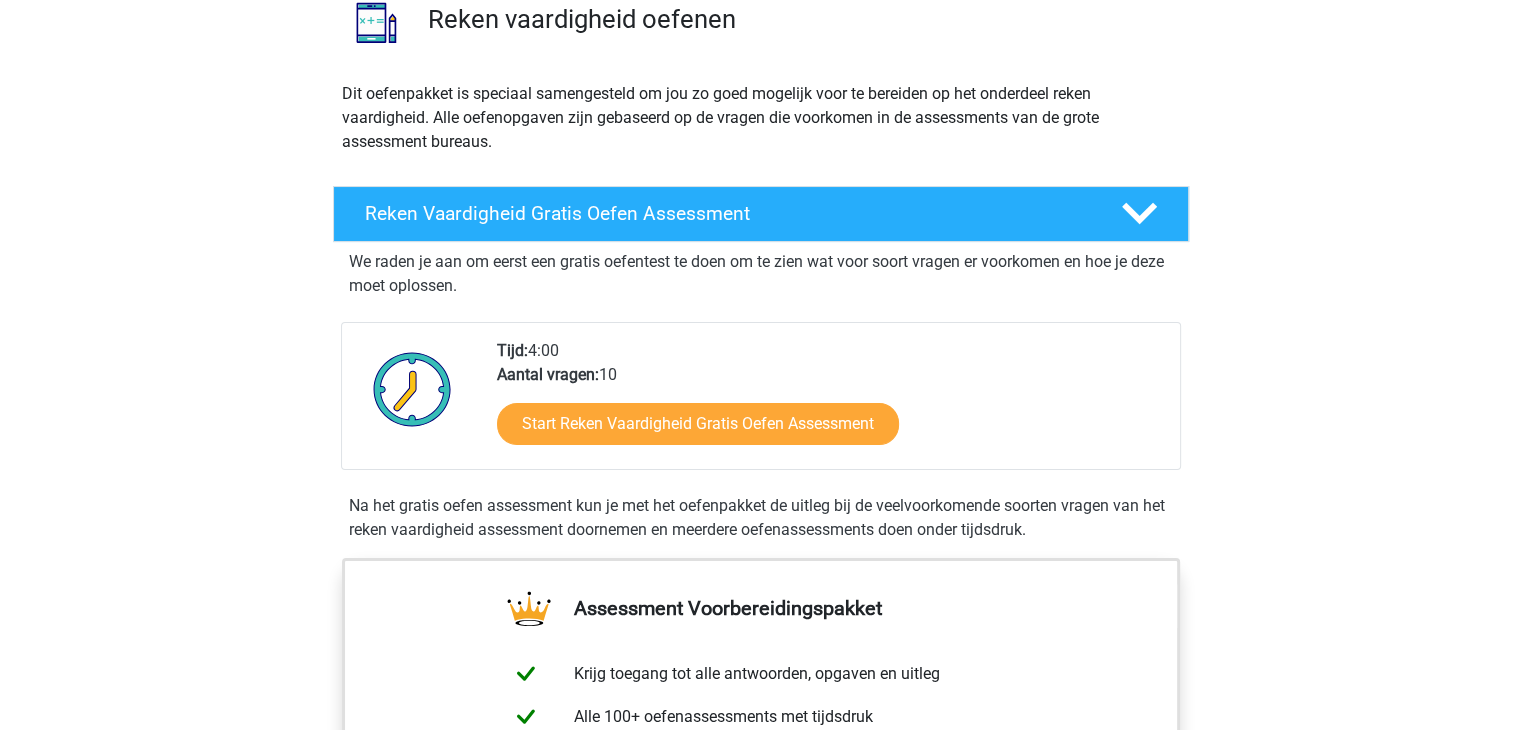 scroll, scrollTop: 168, scrollLeft: 0, axis: vertical 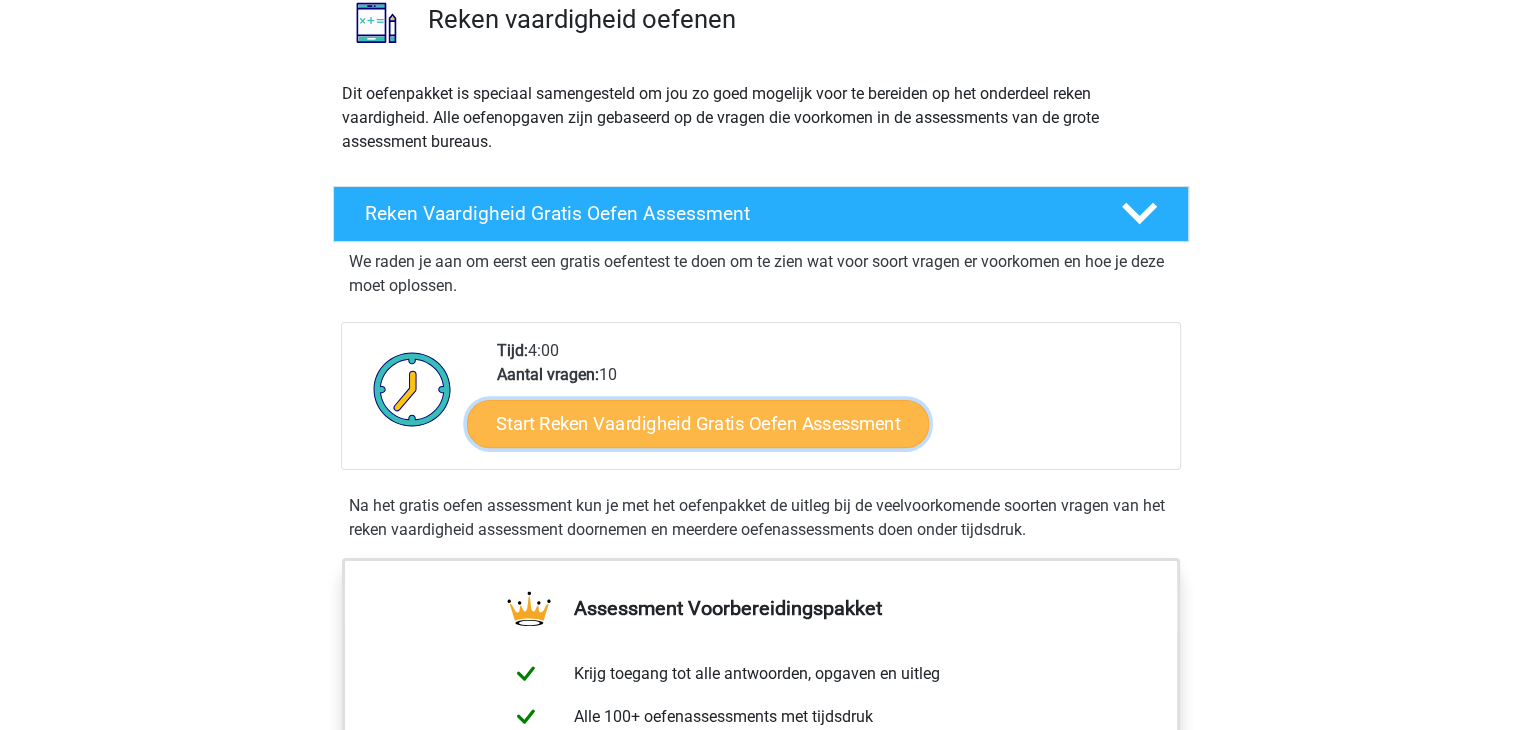 click on "Start Reken Vaardigheid
Gratis Oefen Assessment" at bounding box center [698, 423] 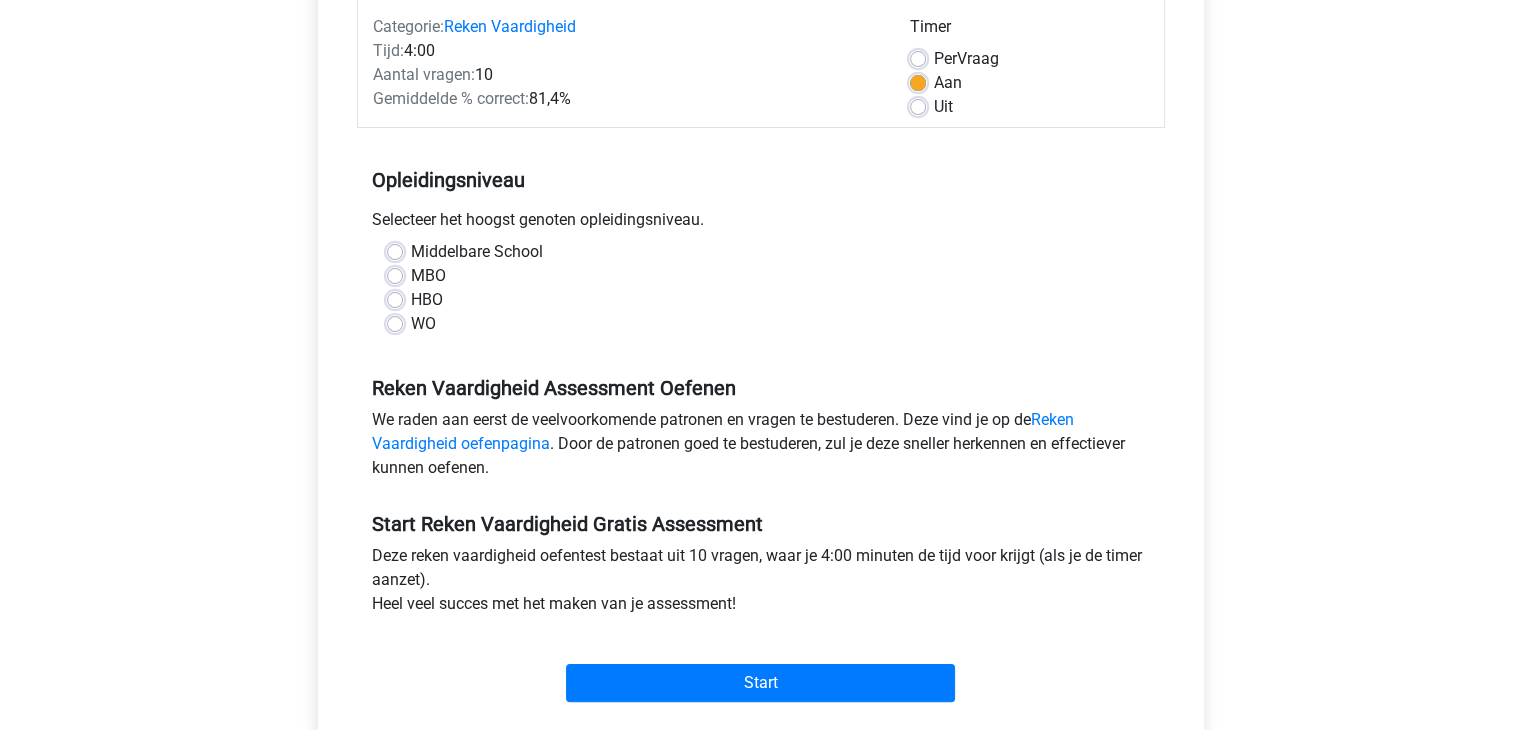 scroll, scrollTop: 264, scrollLeft: 0, axis: vertical 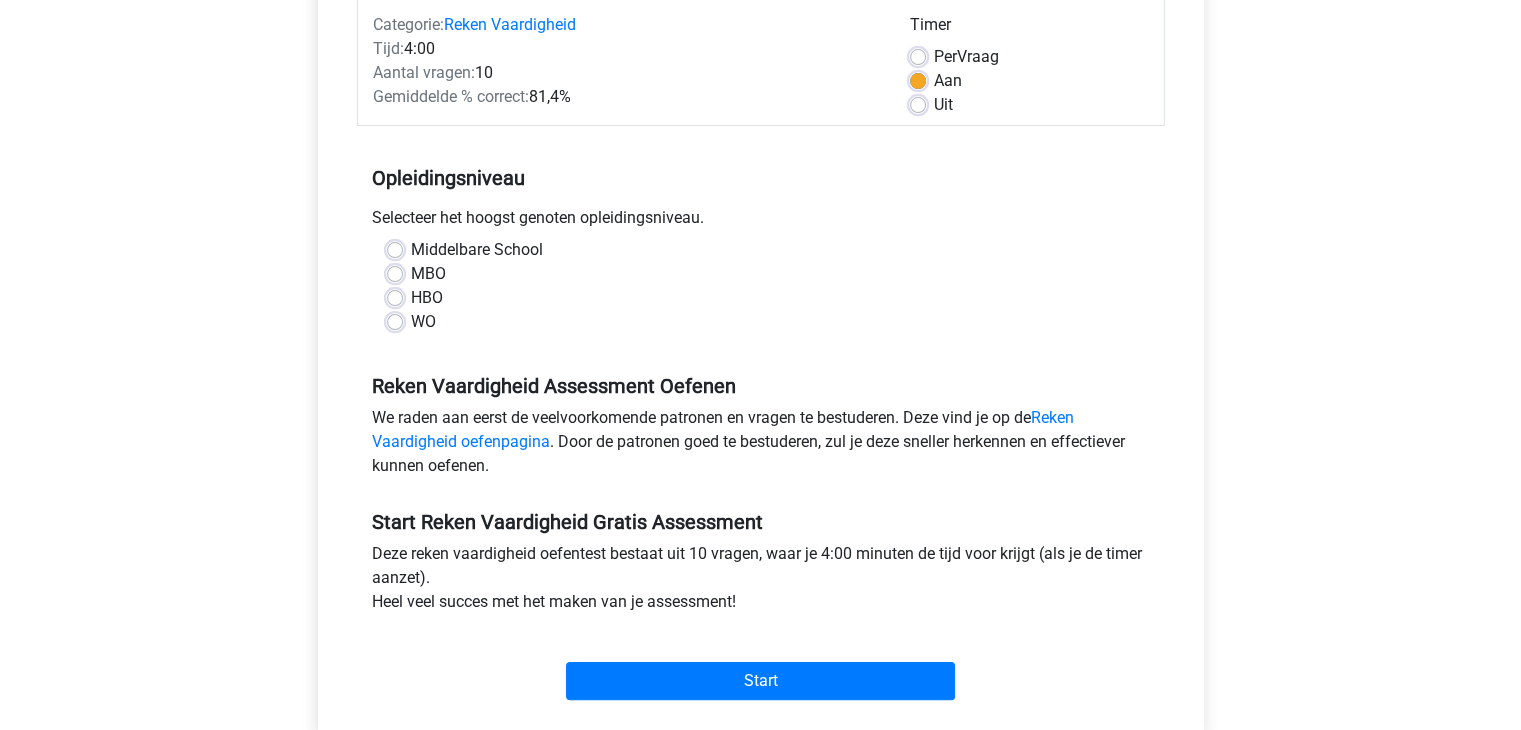 click on "MBO" at bounding box center [428, 274] 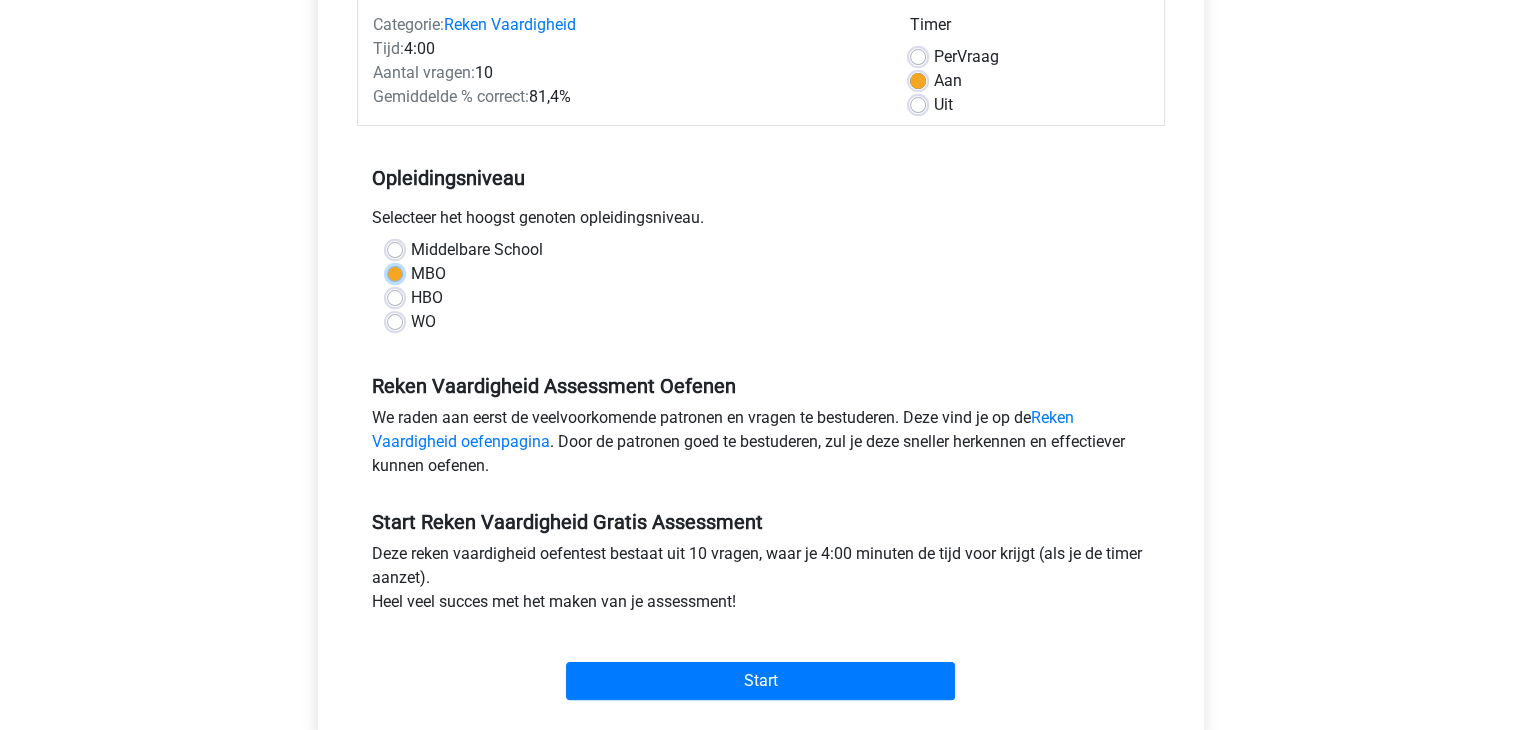 click on "MBO" at bounding box center (395, 272) 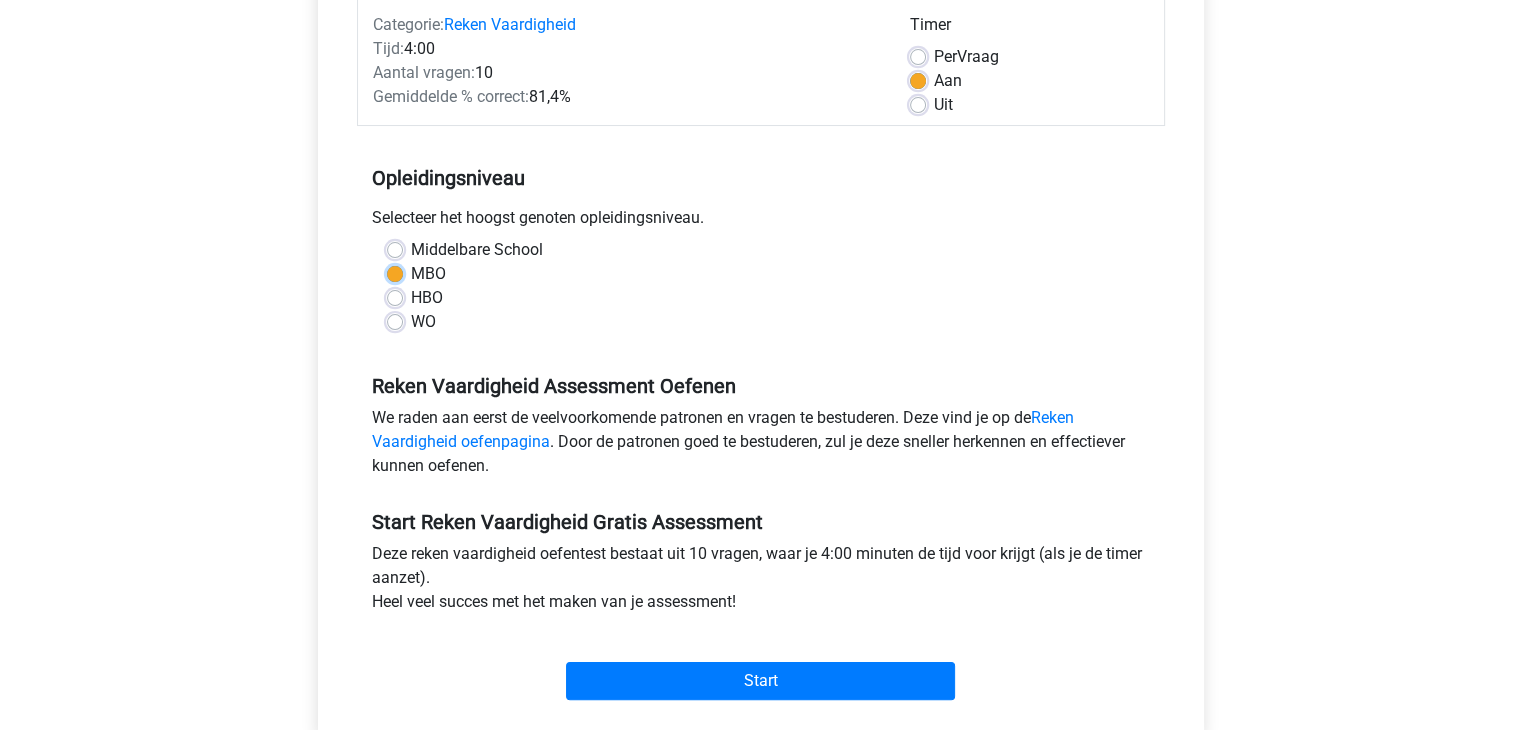 scroll, scrollTop: 368, scrollLeft: 0, axis: vertical 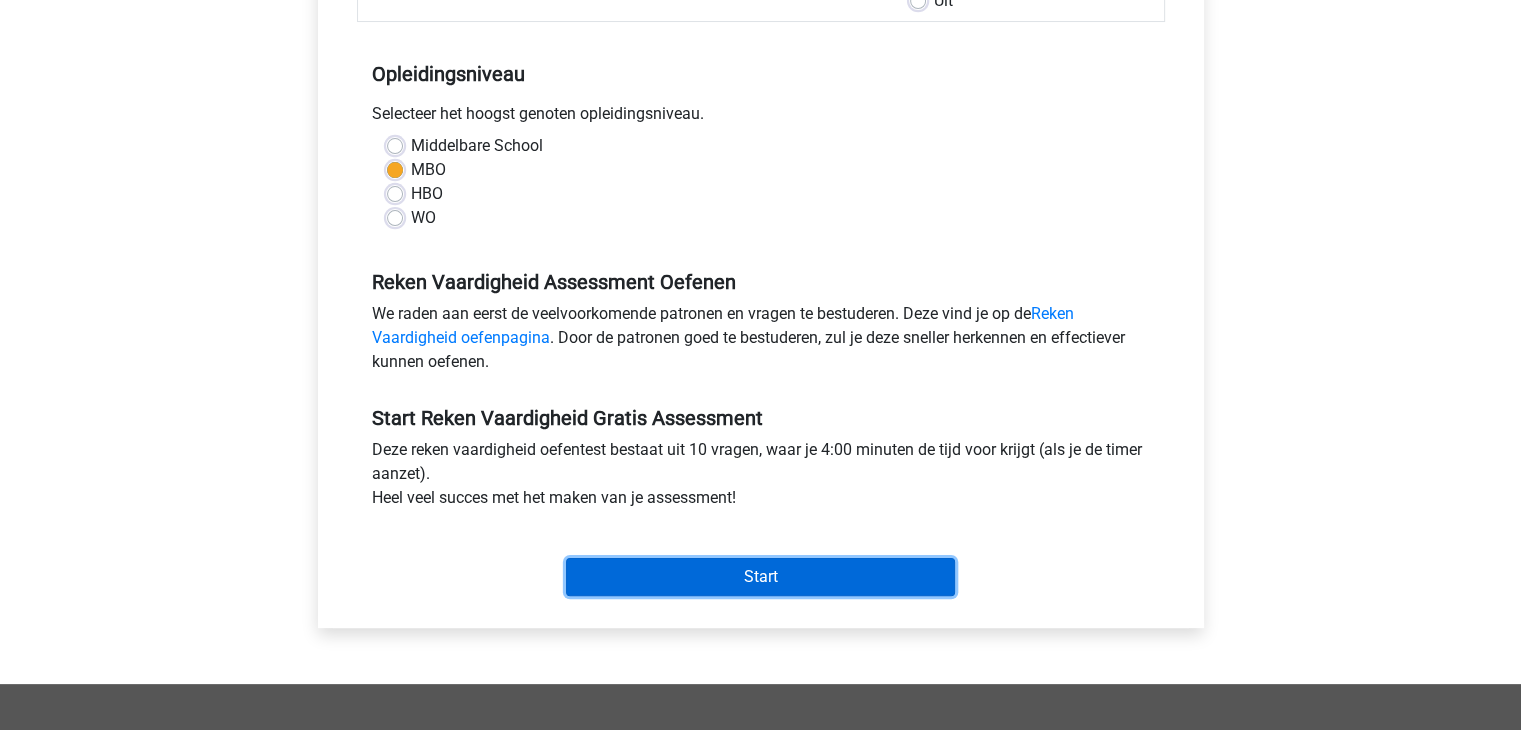 click on "Start" at bounding box center (760, 577) 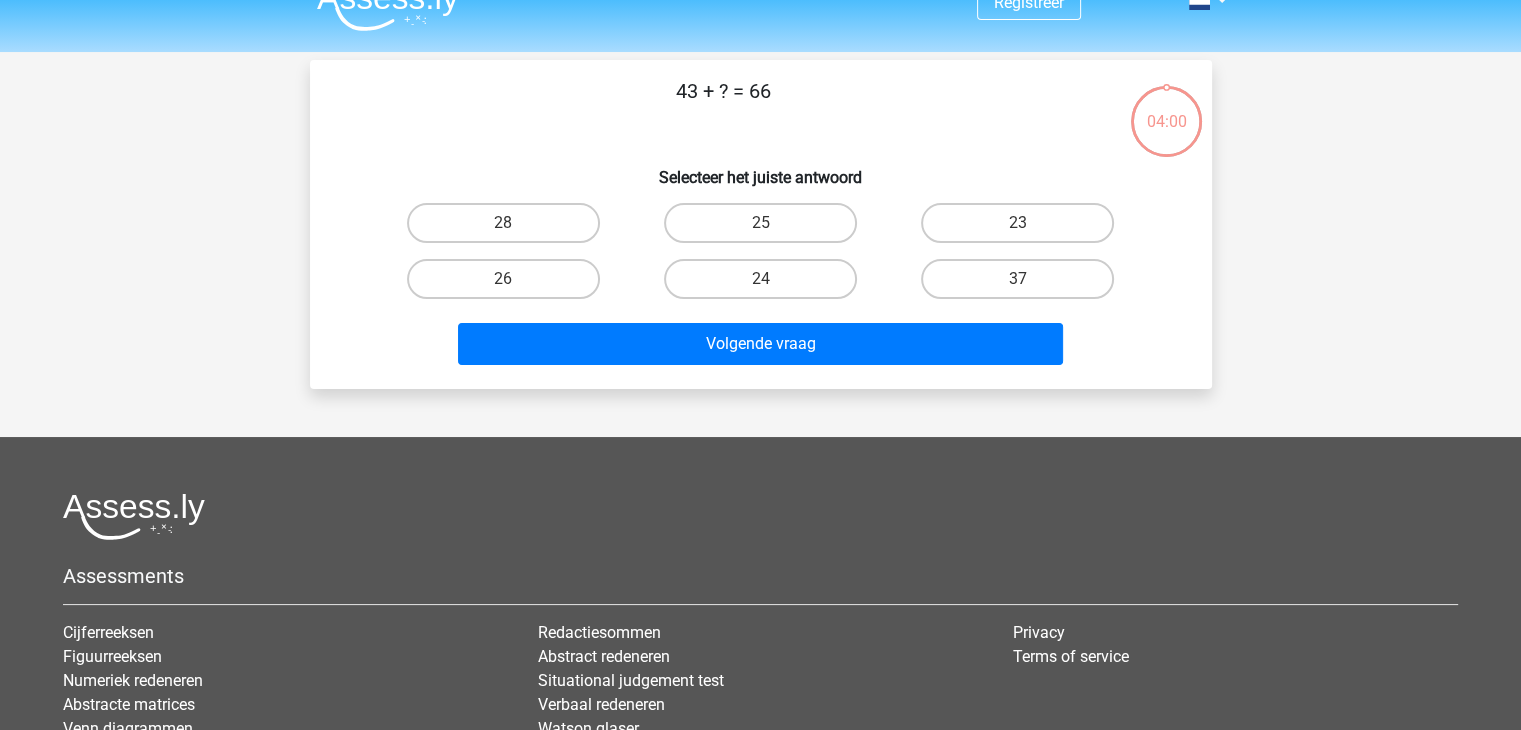 scroll, scrollTop: 32, scrollLeft: 0, axis: vertical 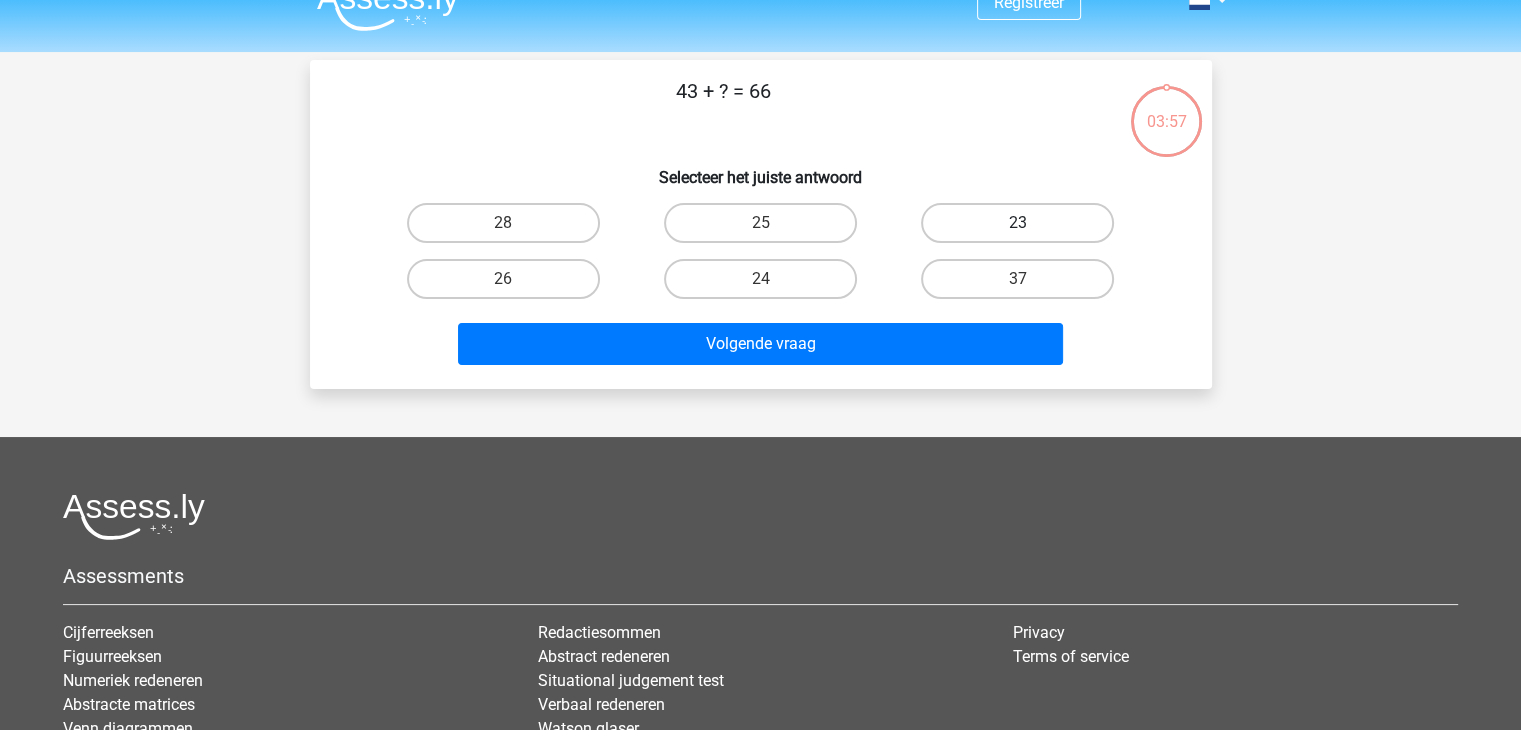 click on "23" at bounding box center (1017, 223) 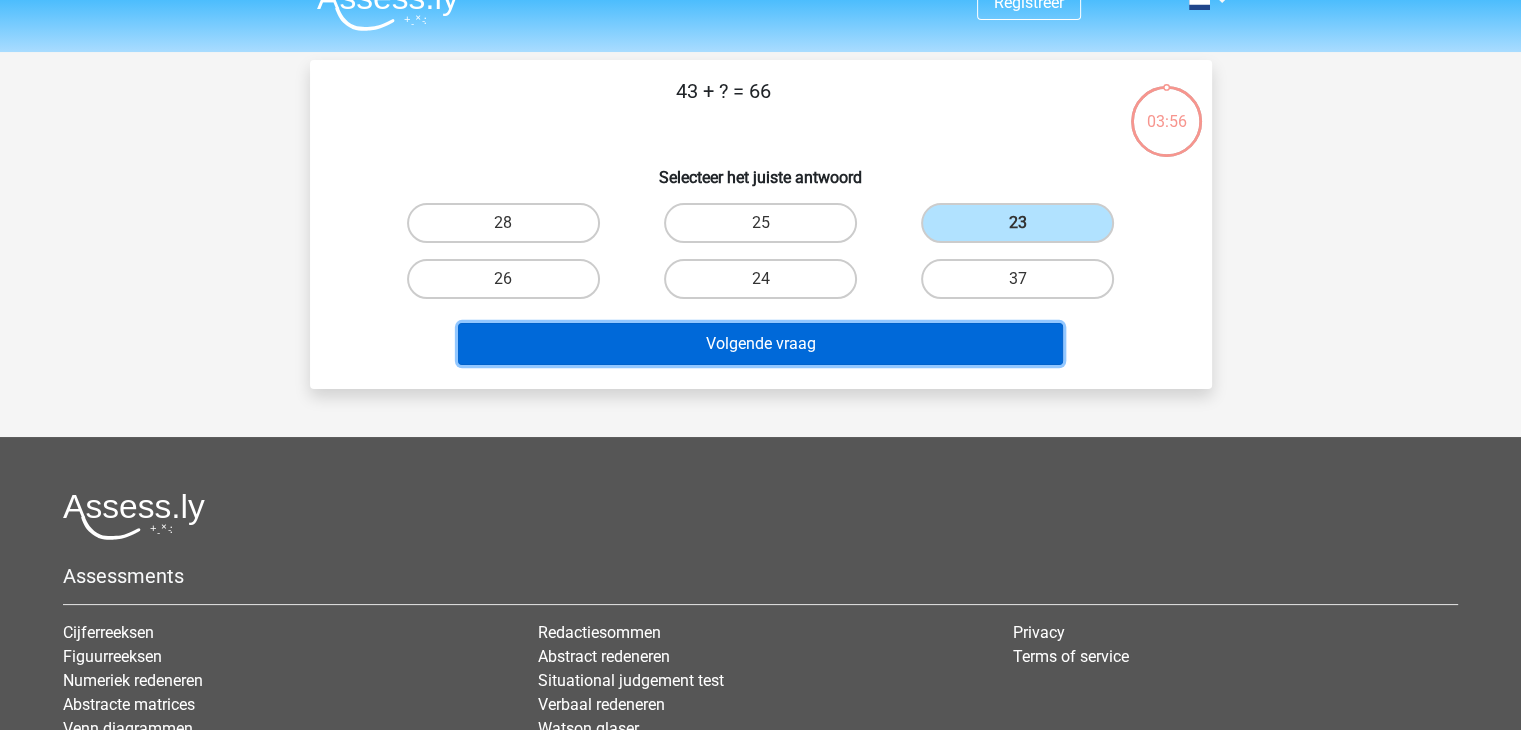 click on "Volgende vraag" at bounding box center (760, 344) 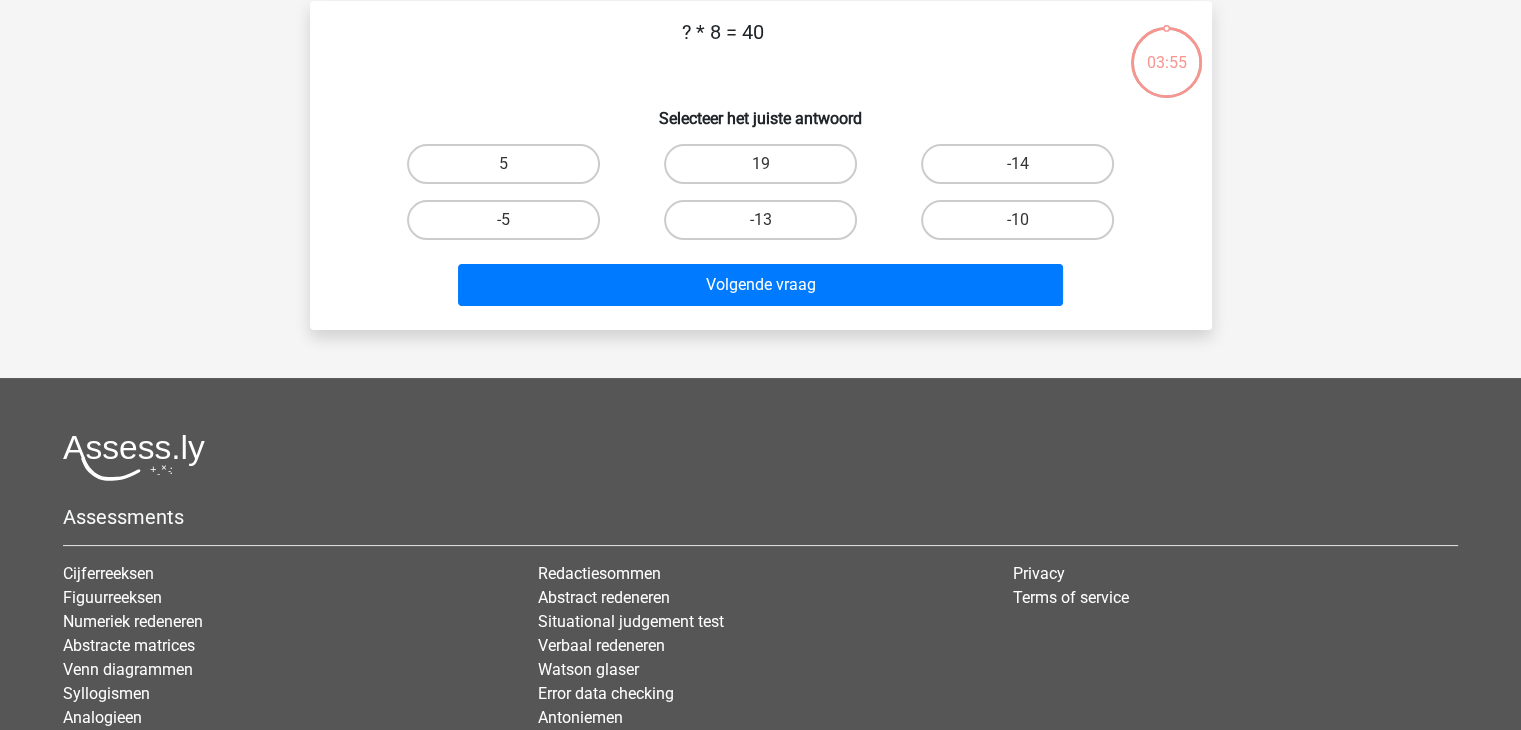 scroll, scrollTop: 92, scrollLeft: 0, axis: vertical 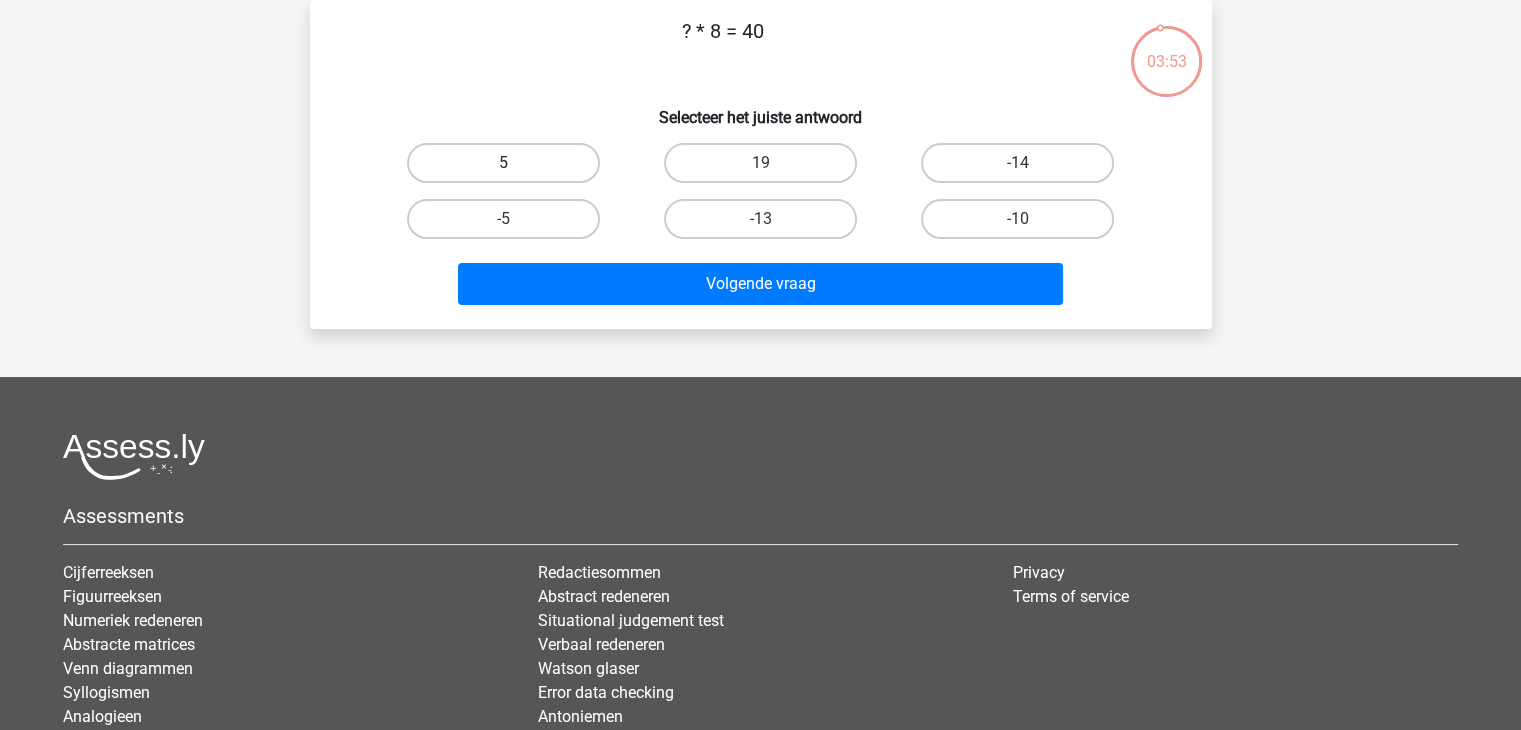 click on "5" at bounding box center (503, 163) 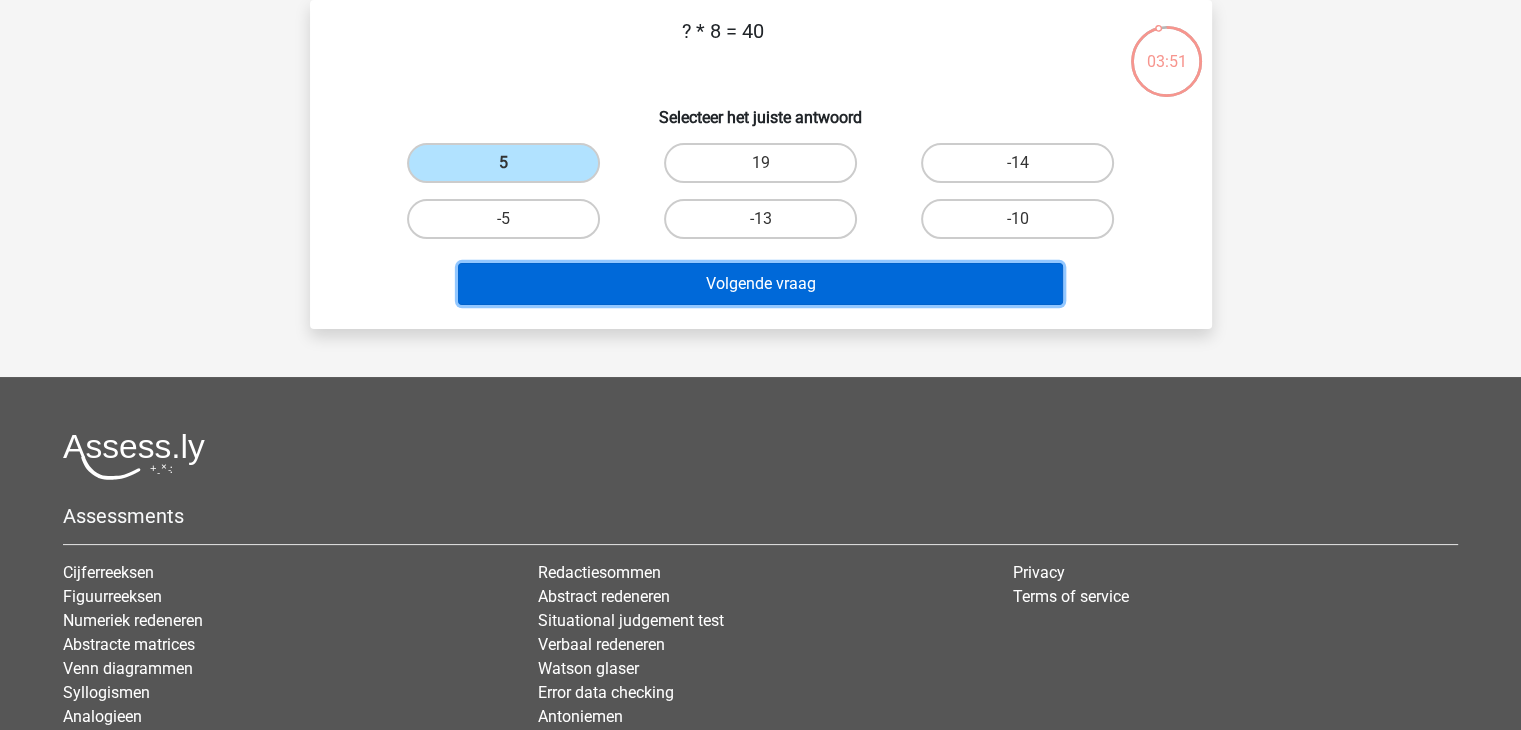 click on "Volgende vraag" at bounding box center (760, 284) 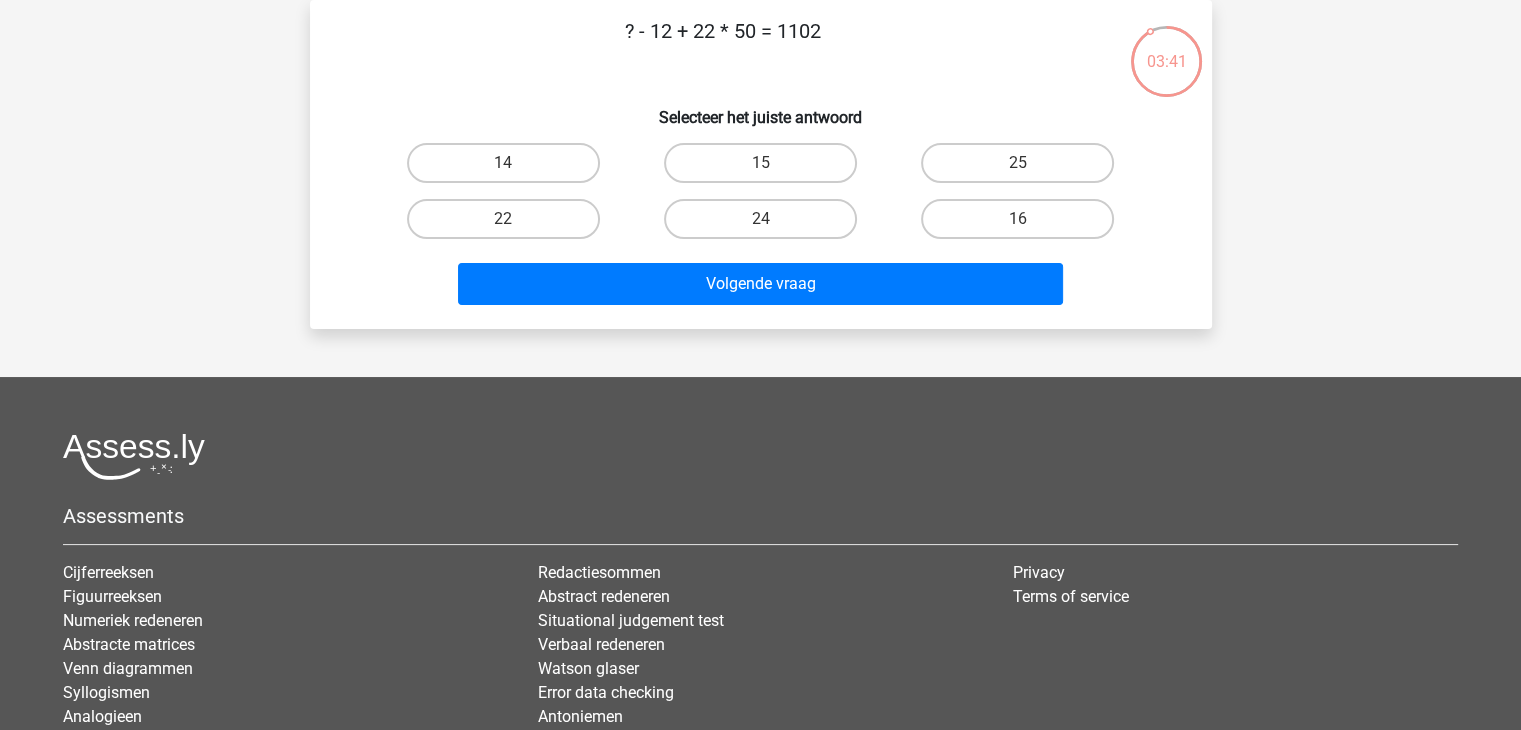 scroll, scrollTop: 0, scrollLeft: 0, axis: both 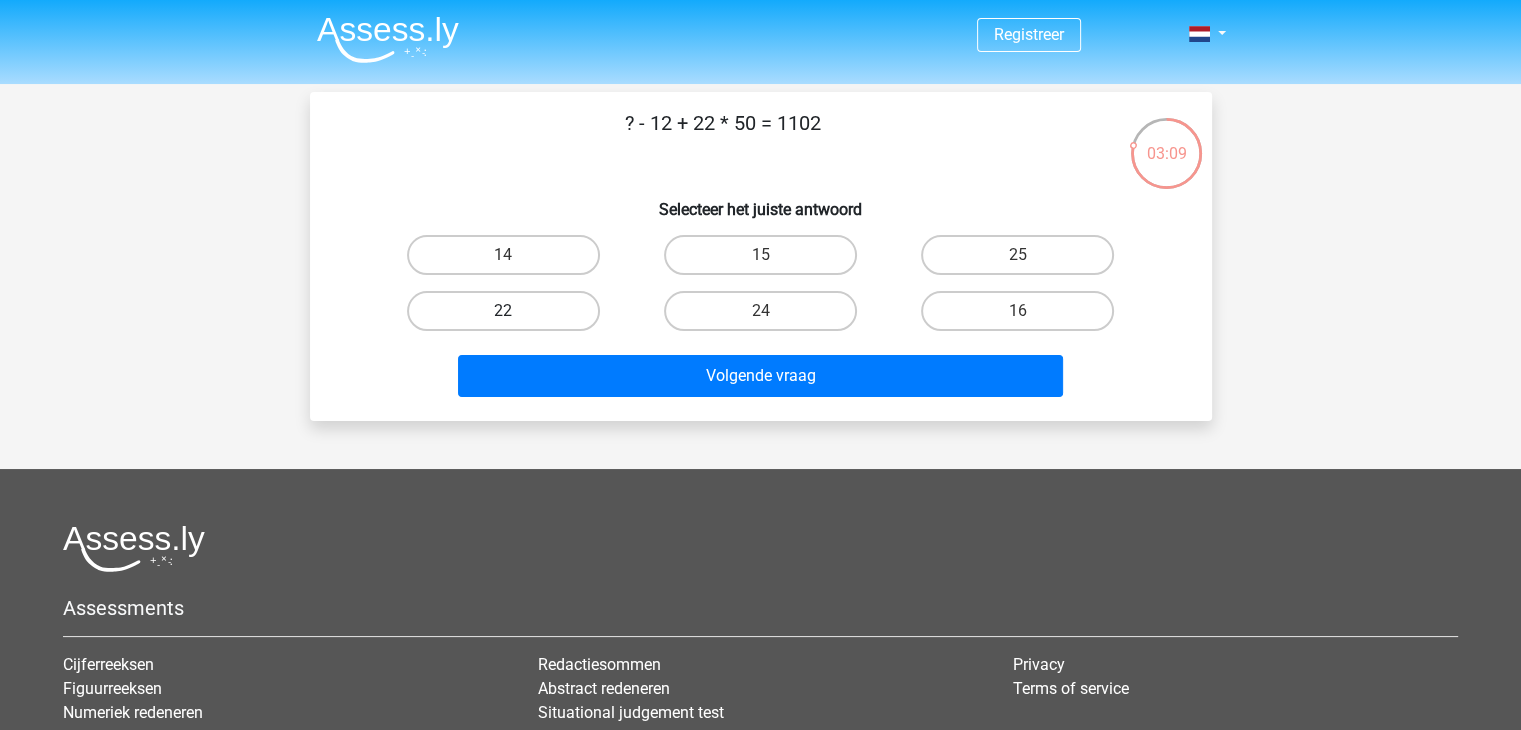 click on "22" at bounding box center (503, 311) 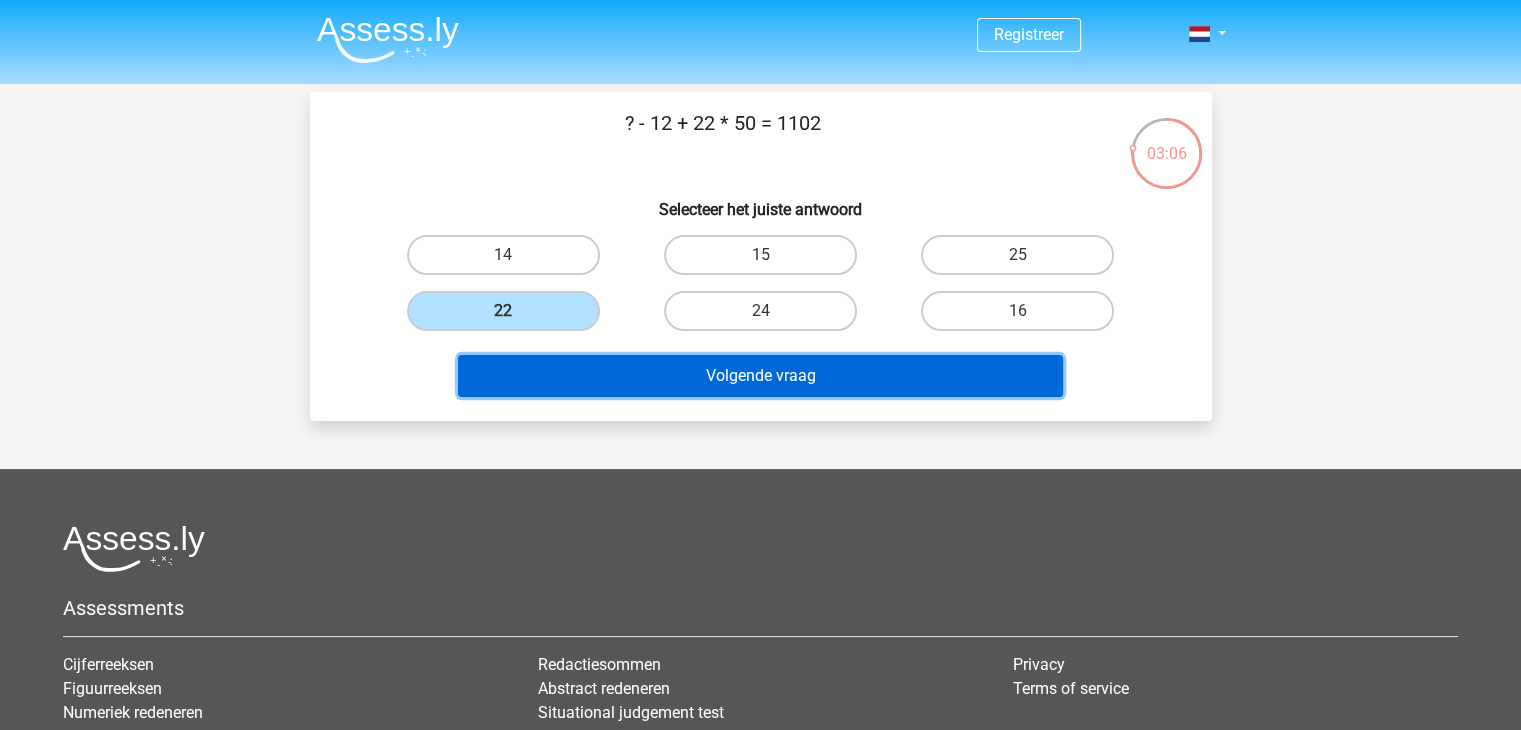 click on "Volgende vraag" at bounding box center (760, 376) 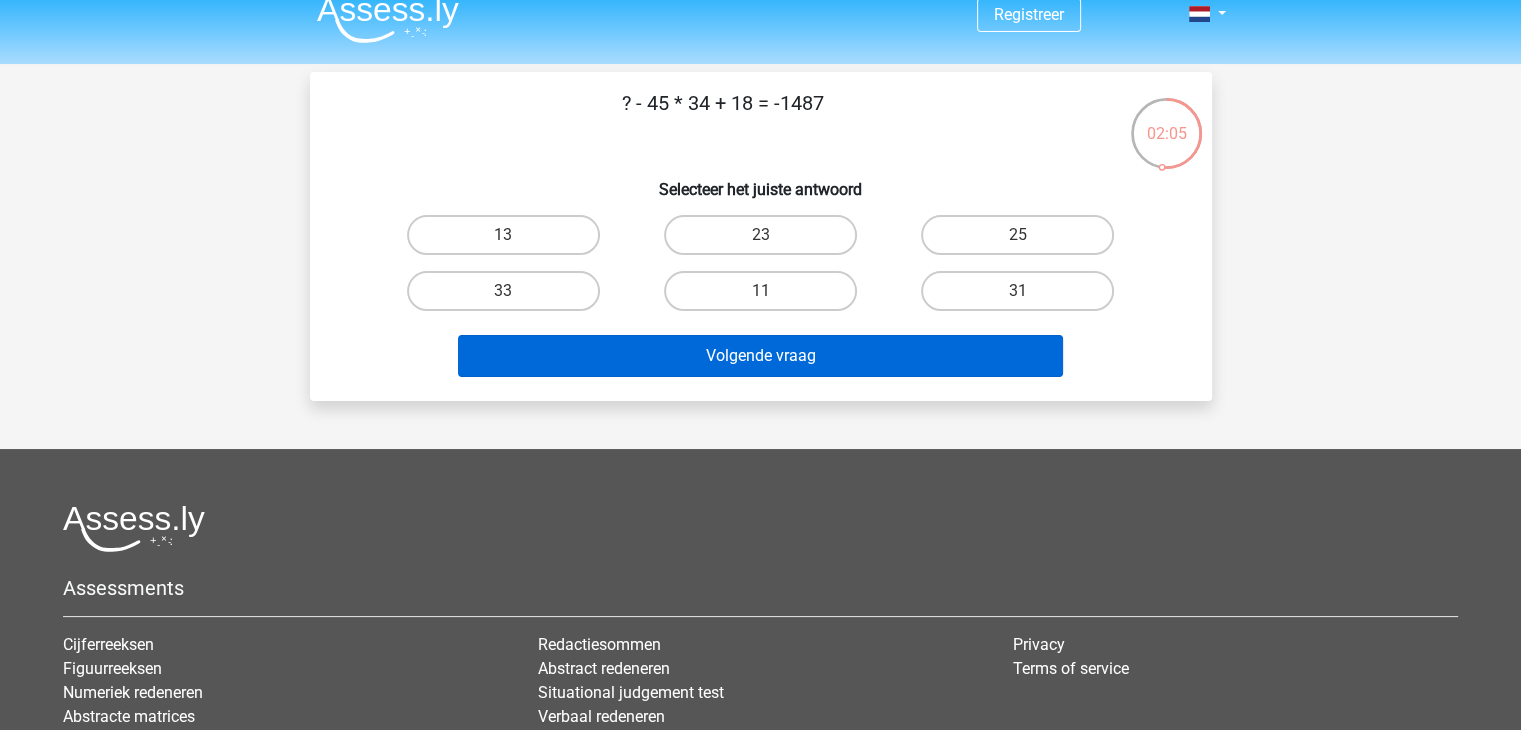 scroll, scrollTop: 0, scrollLeft: 0, axis: both 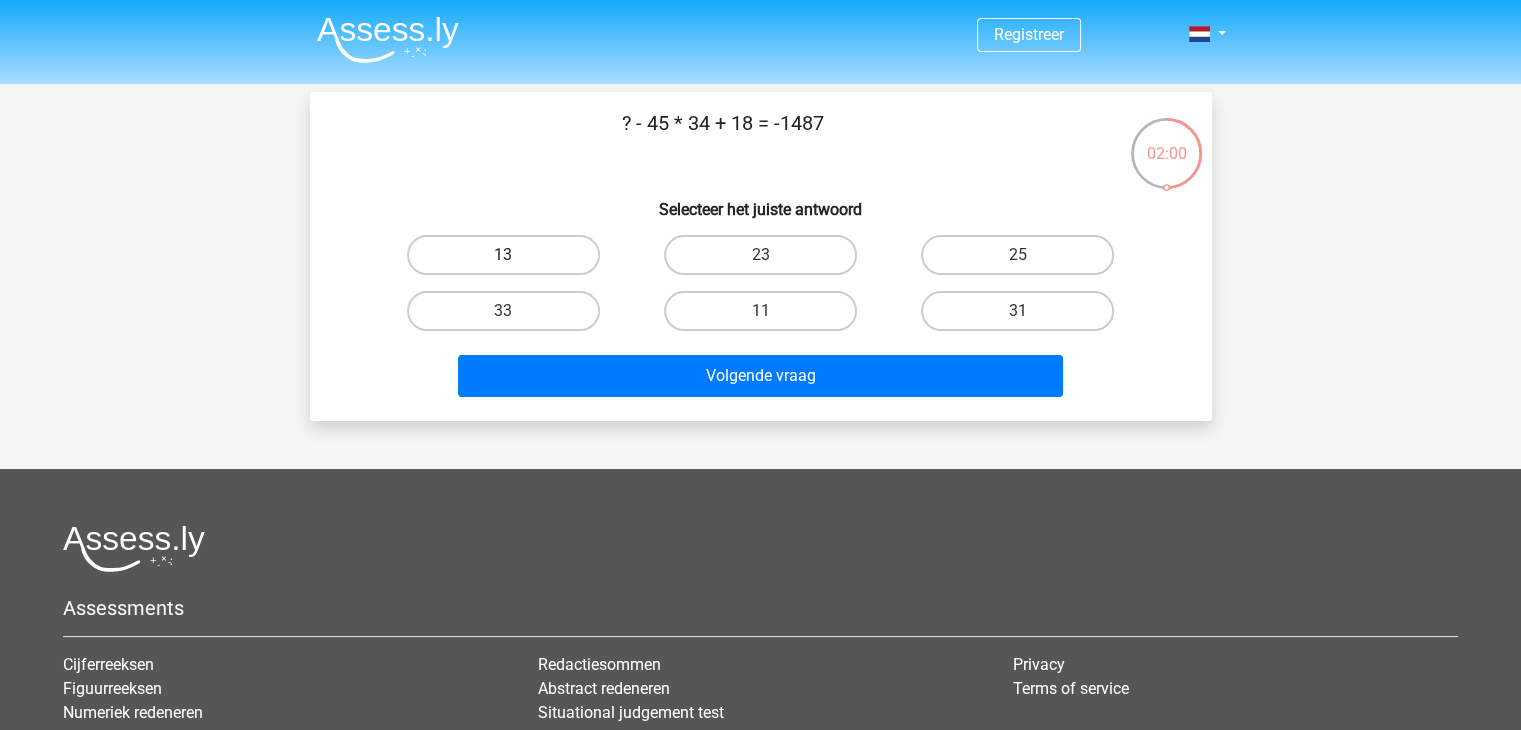 click on "13" at bounding box center (503, 255) 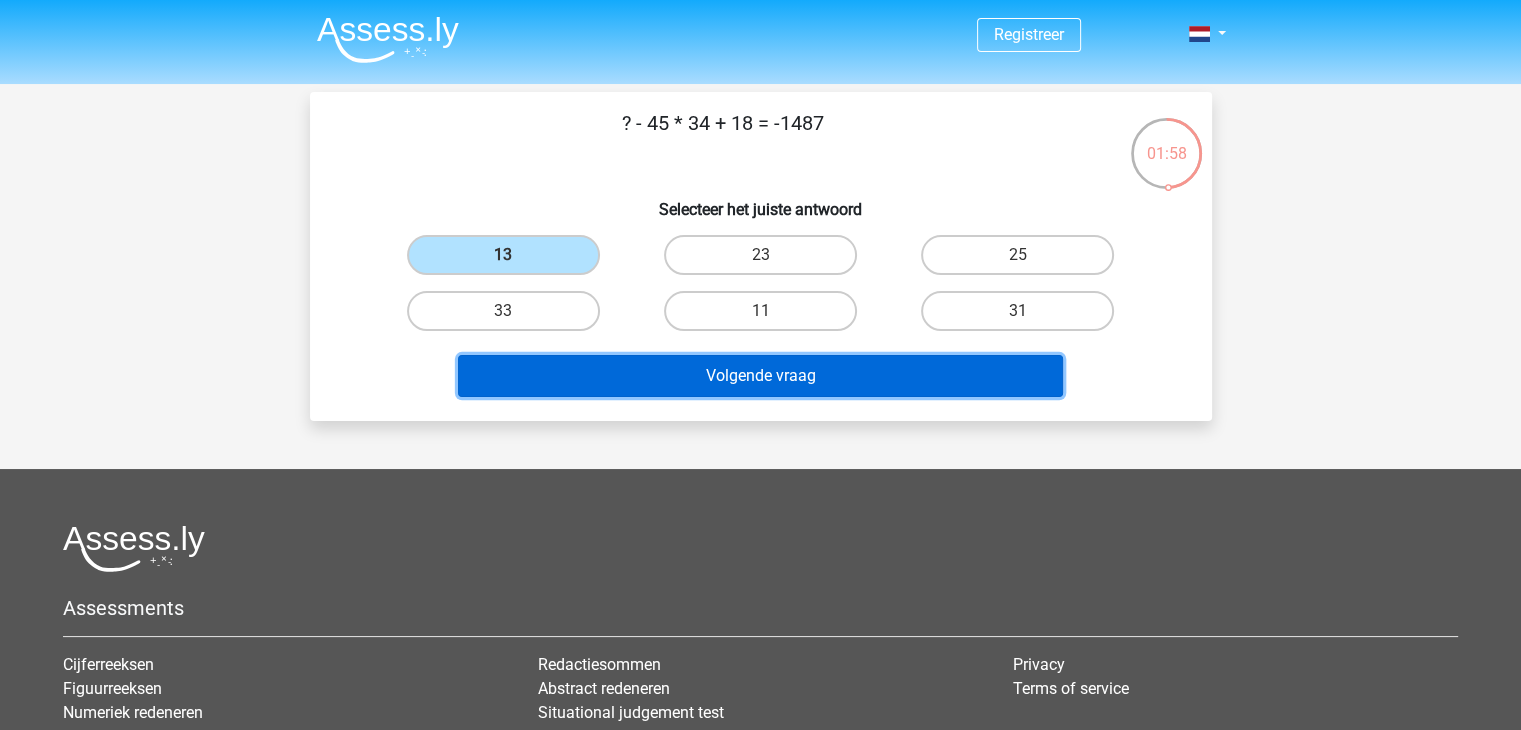 click on "Volgende vraag" at bounding box center [760, 376] 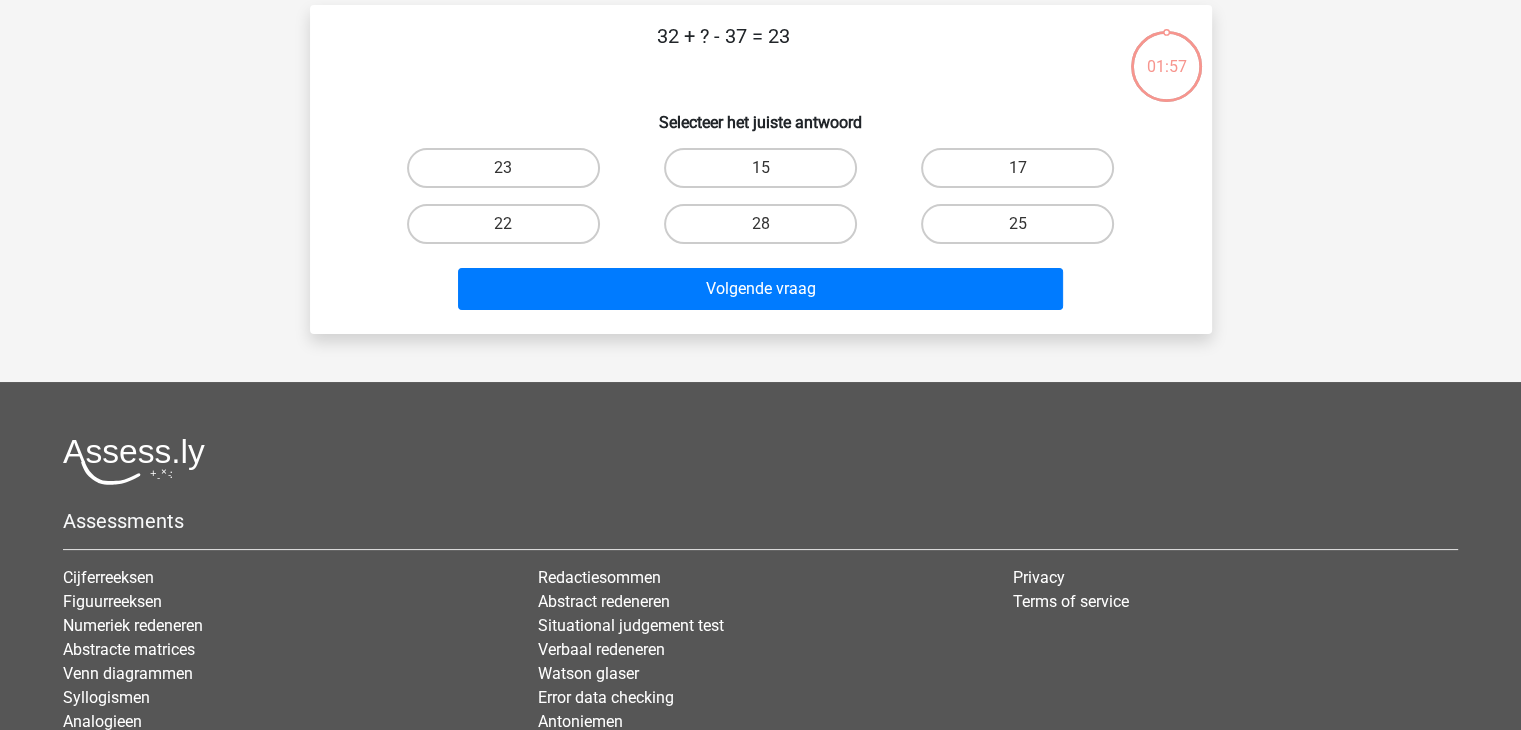 scroll, scrollTop: 92, scrollLeft: 0, axis: vertical 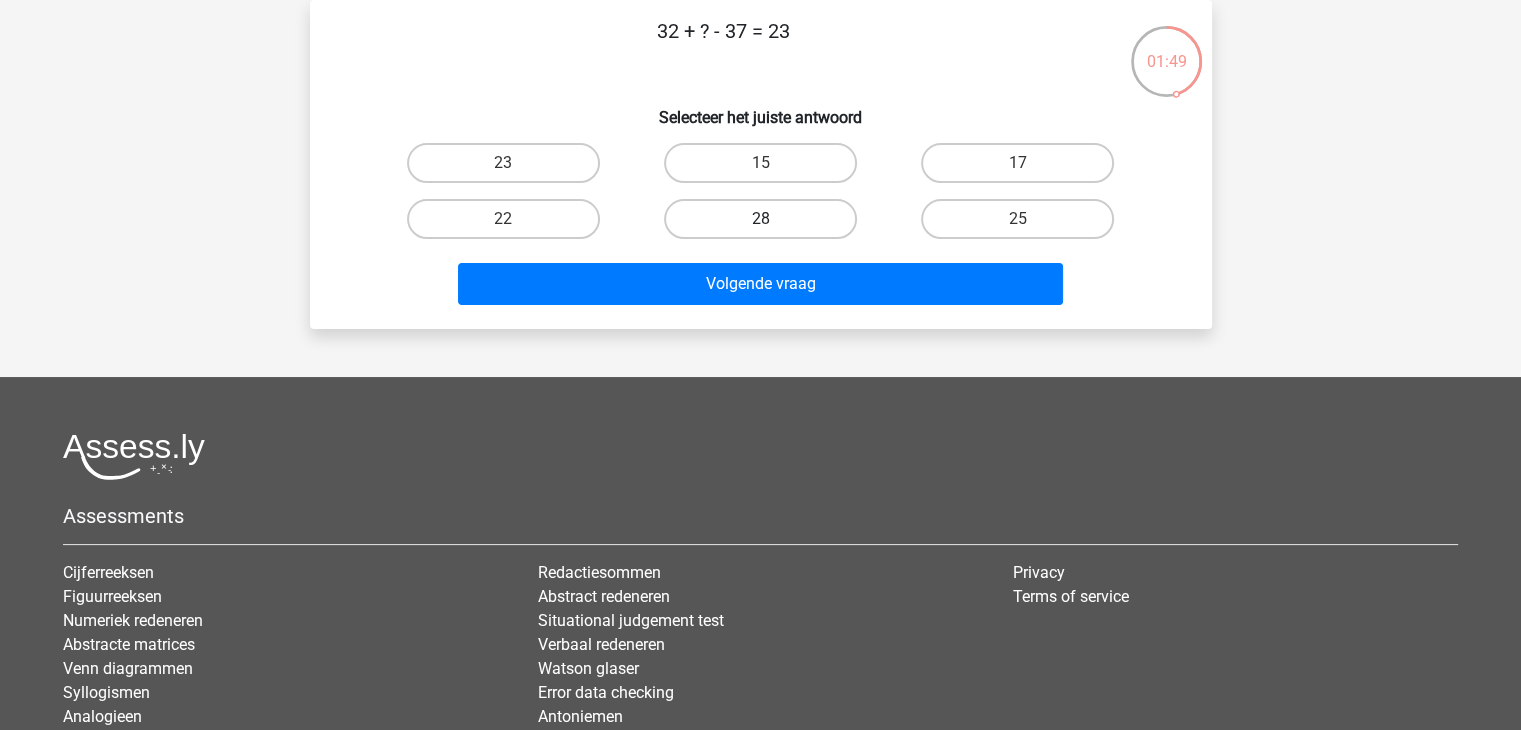 click on "28" at bounding box center [760, 219] 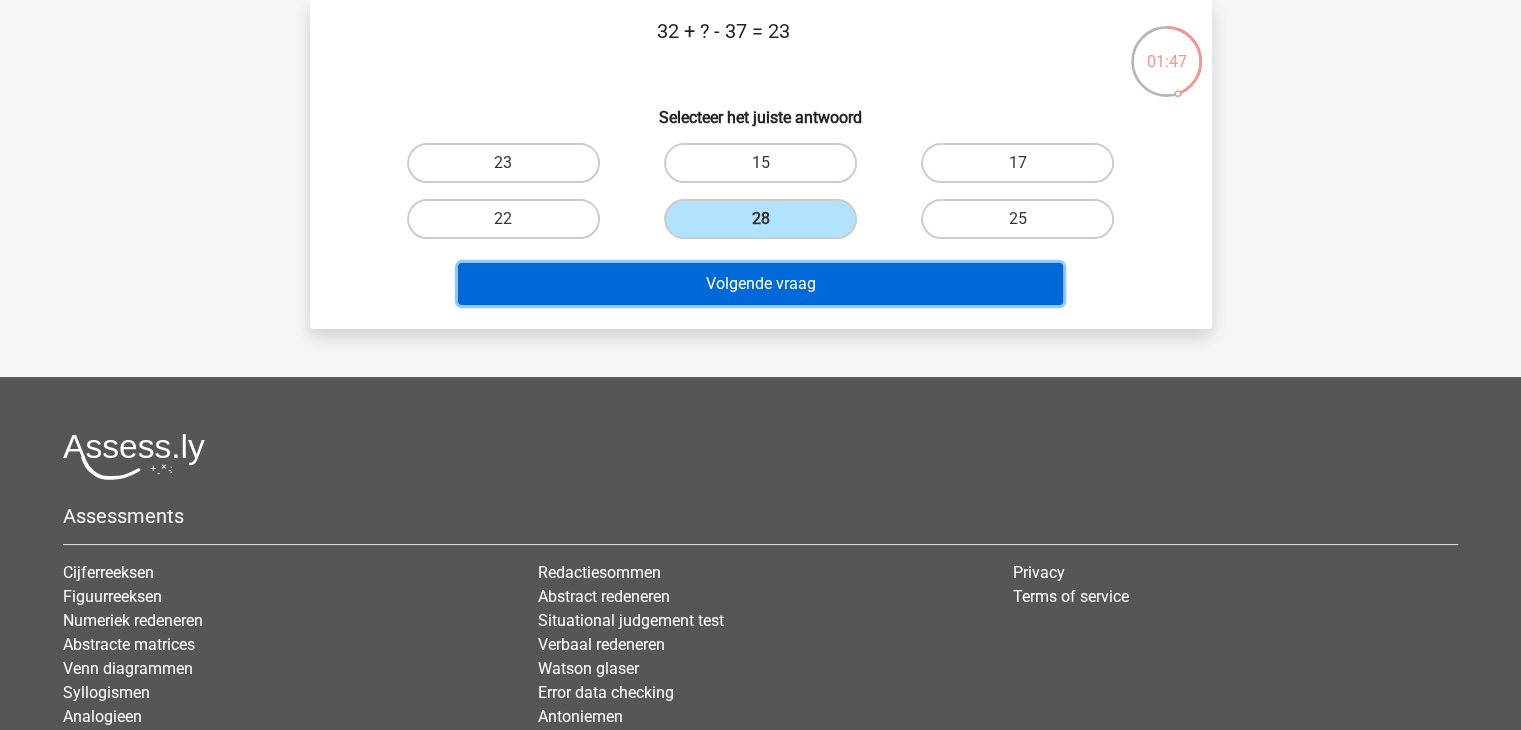 click on "Volgende vraag" at bounding box center (760, 284) 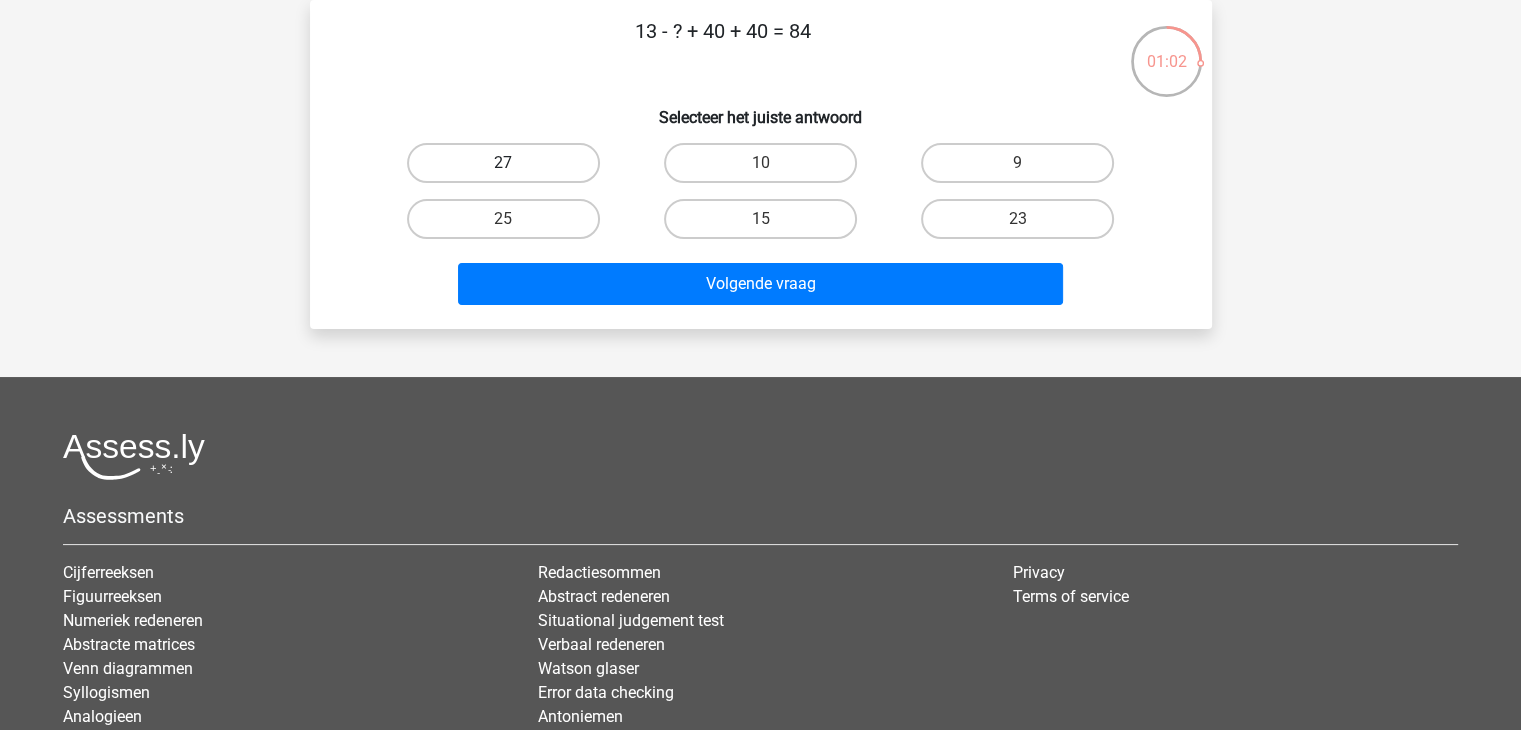 click on "27" at bounding box center [503, 163] 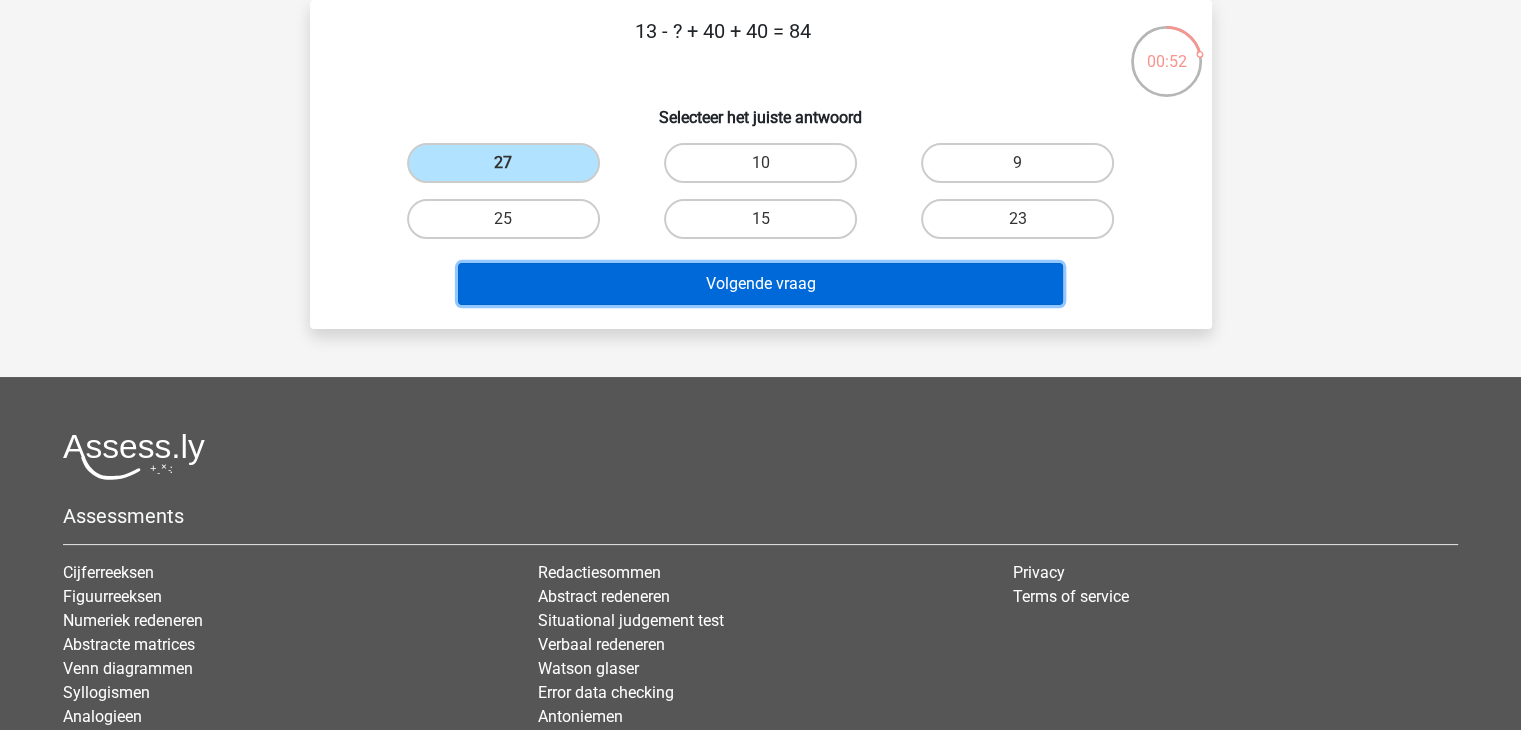 click on "Volgende vraag" at bounding box center [760, 284] 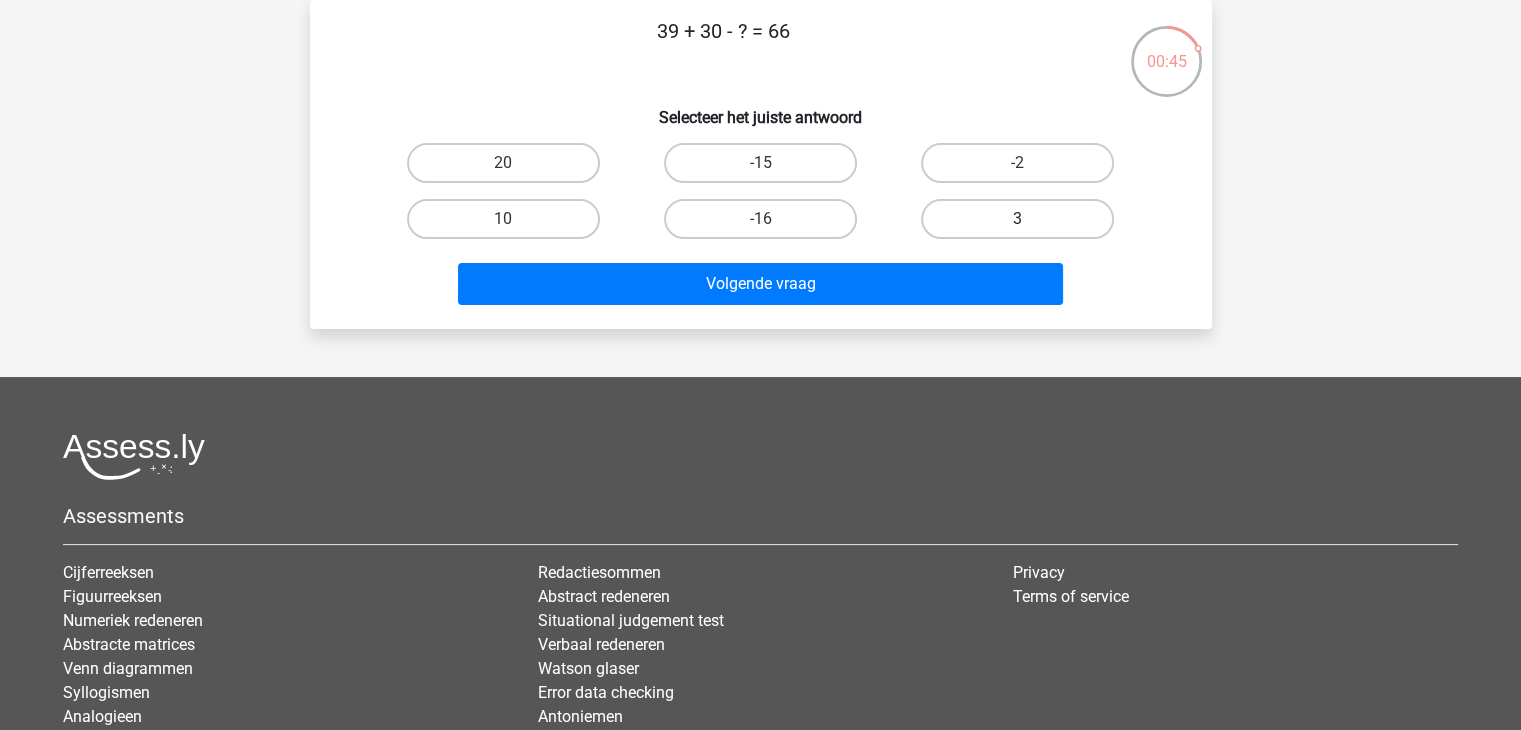 click on "3" at bounding box center (1017, 219) 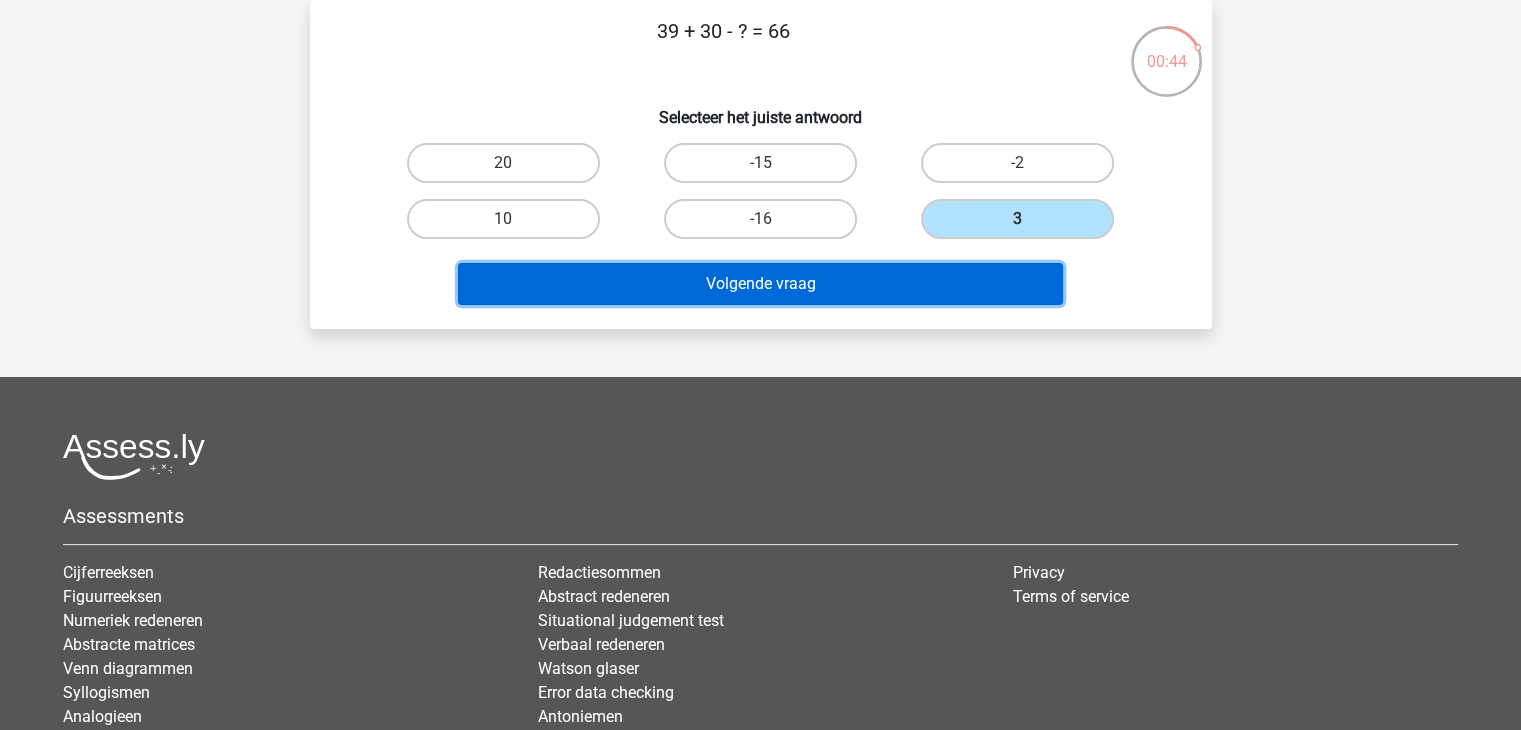 click on "Volgende vraag" at bounding box center [760, 284] 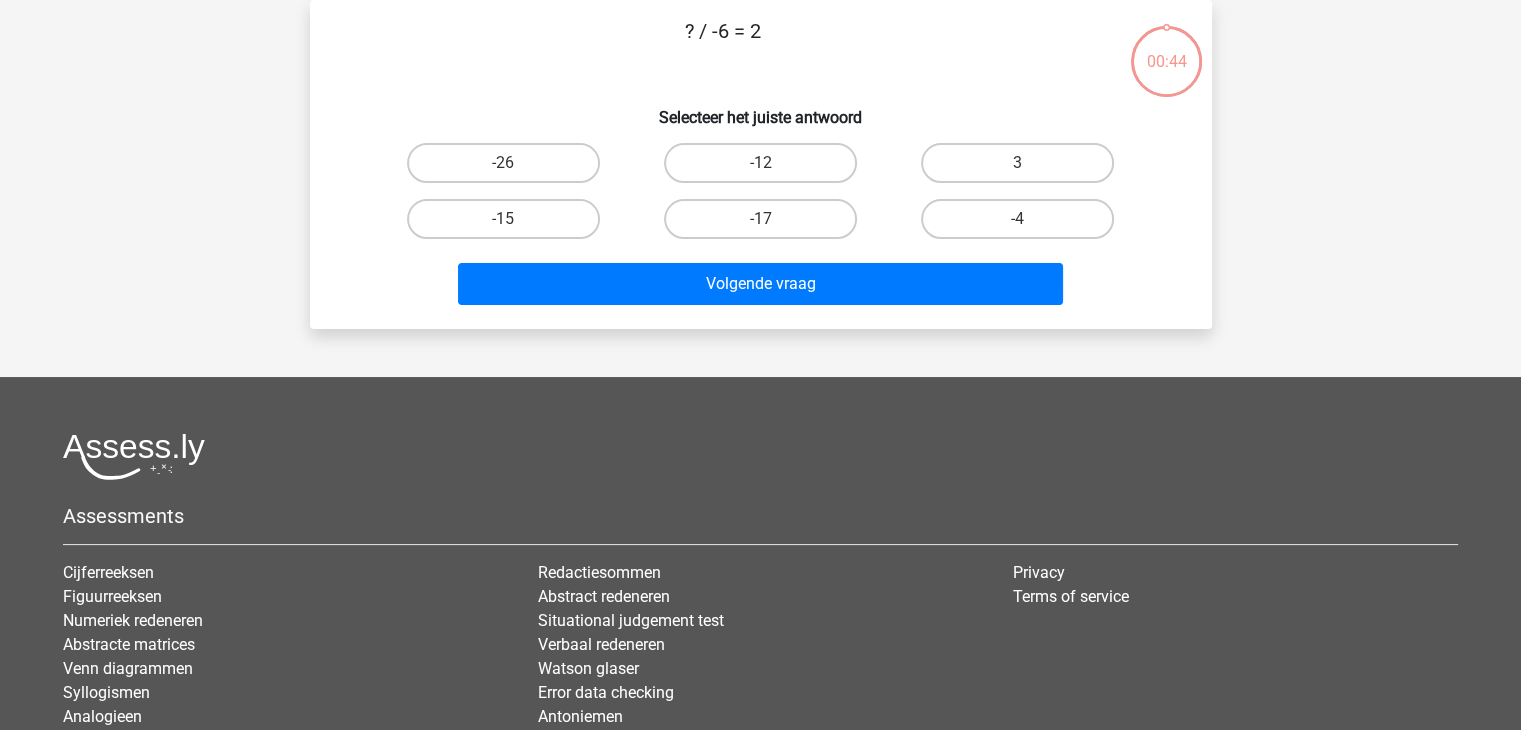 scroll, scrollTop: 0, scrollLeft: 0, axis: both 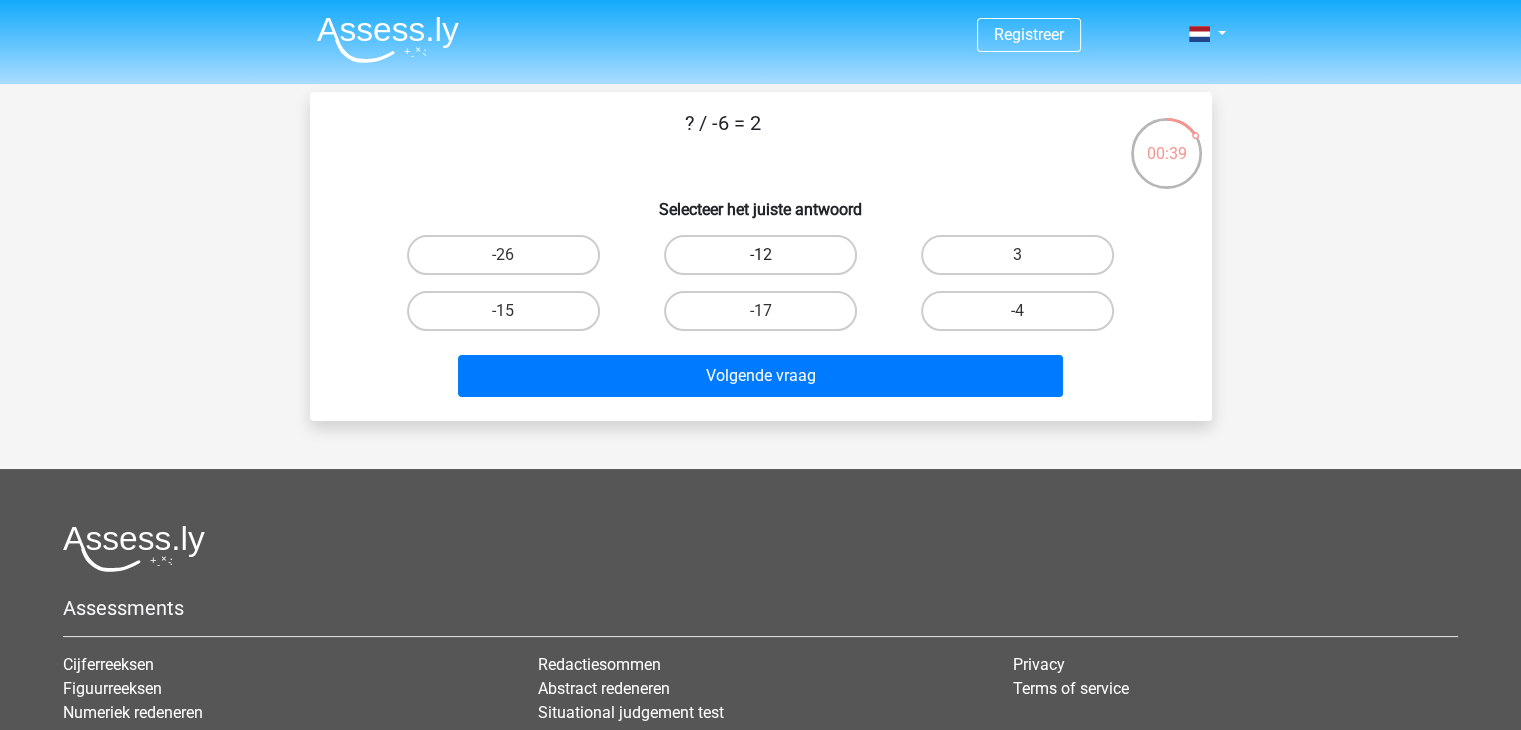 click on "-12" at bounding box center (760, 255) 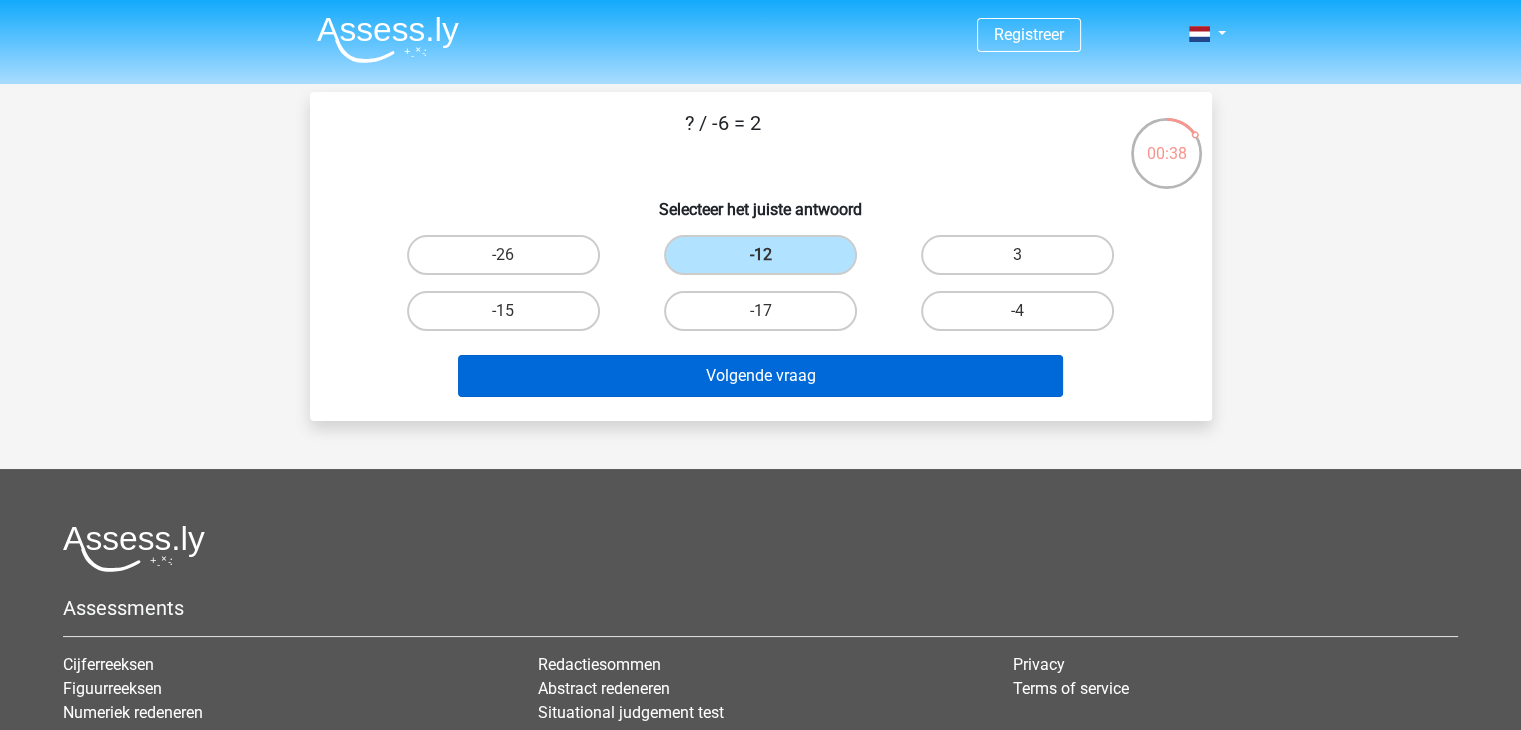drag, startPoint x: 799, startPoint y: 401, endPoint x: 796, endPoint y: 367, distance: 34.132095 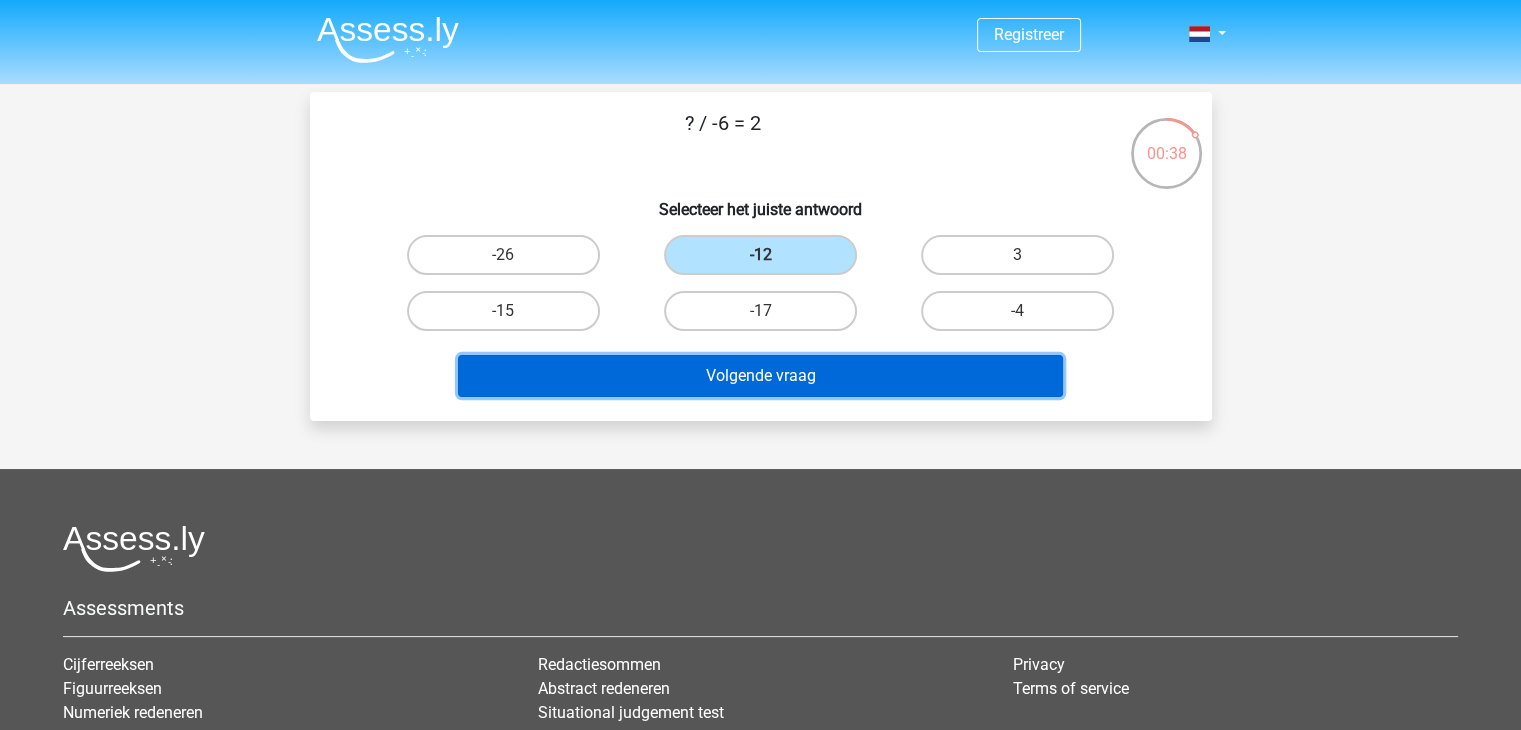 click on "Volgende vraag" at bounding box center (760, 376) 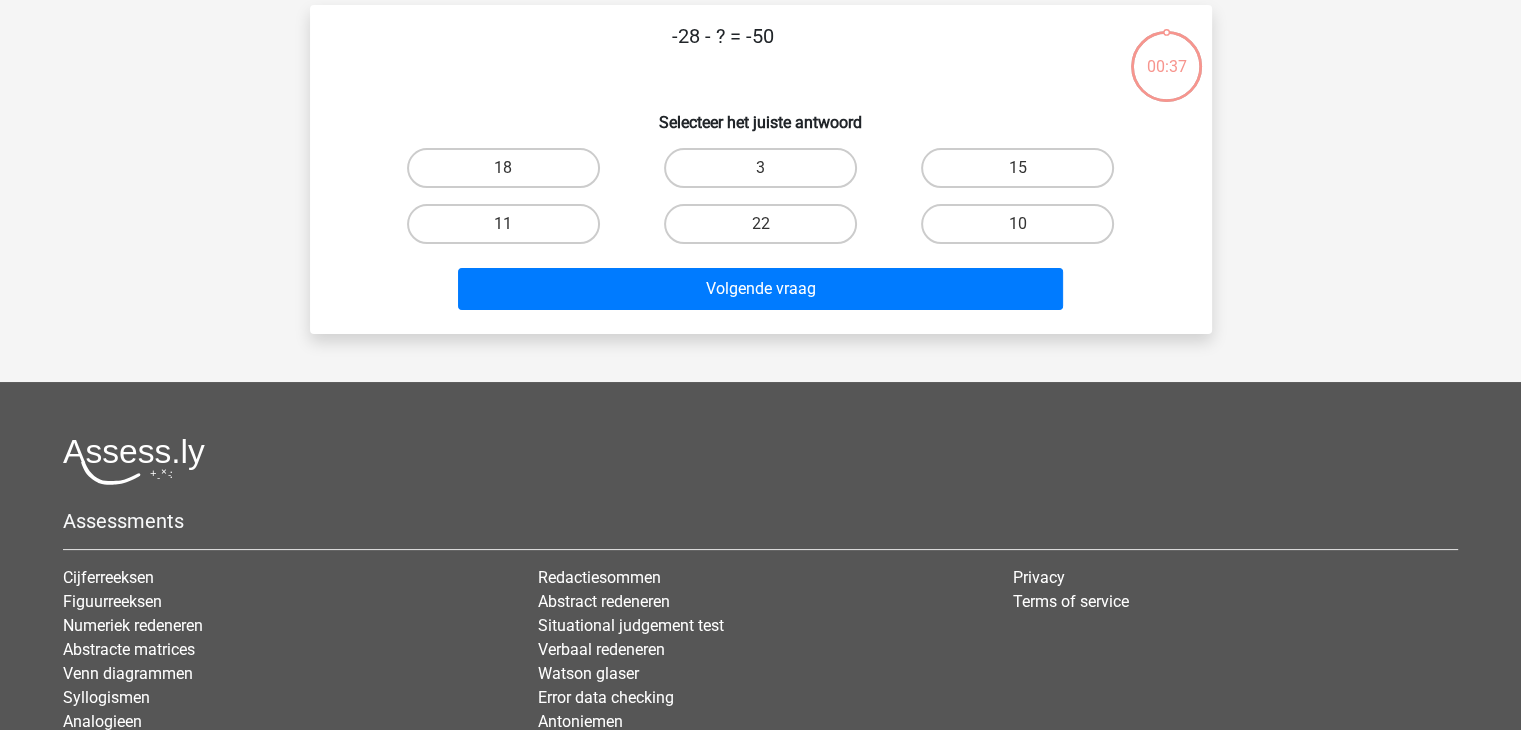 scroll, scrollTop: 92, scrollLeft: 0, axis: vertical 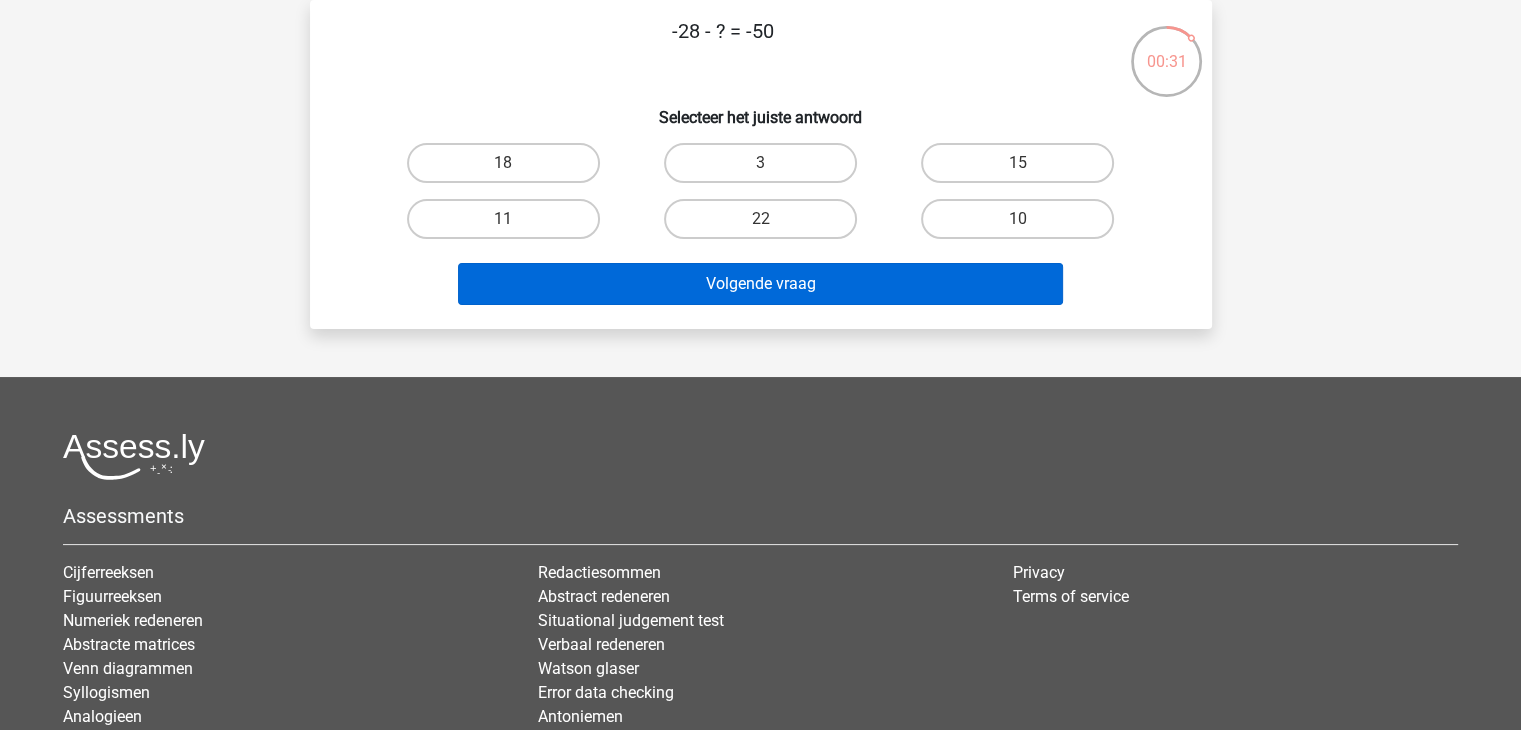 drag, startPoint x: 740, startPoint y: 221, endPoint x: 766, endPoint y: 285, distance: 69.079666 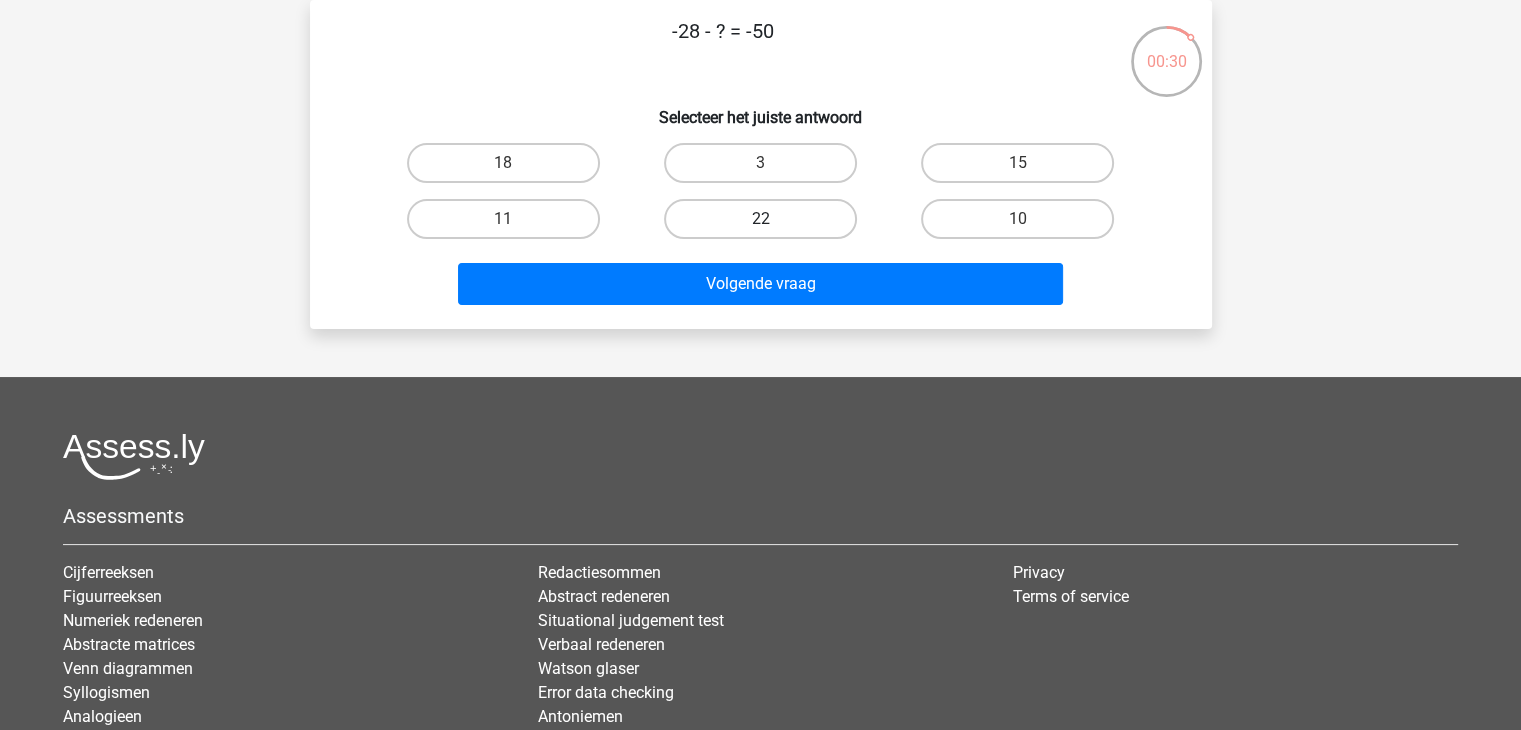 click on "22" at bounding box center [760, 219] 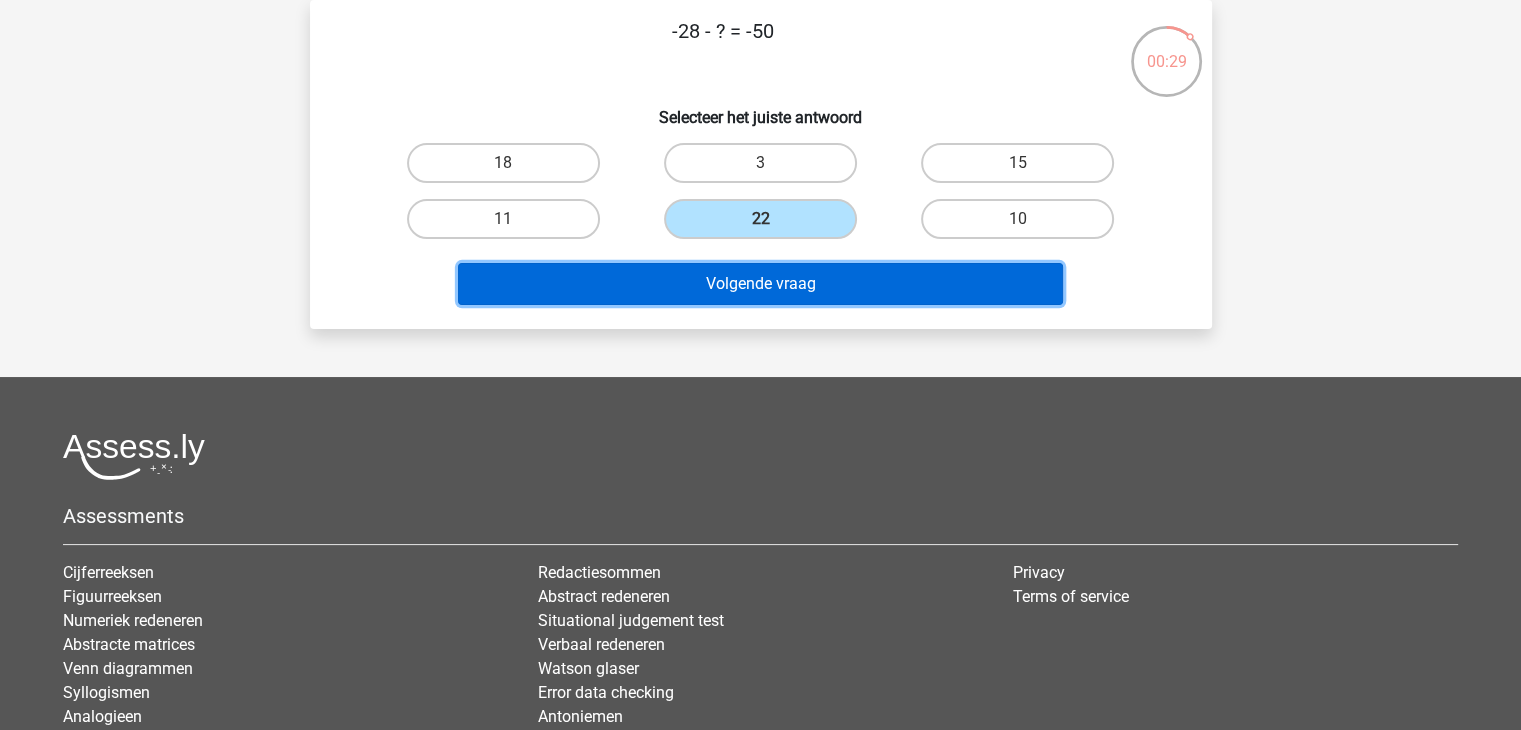 click on "Volgende vraag" at bounding box center (760, 284) 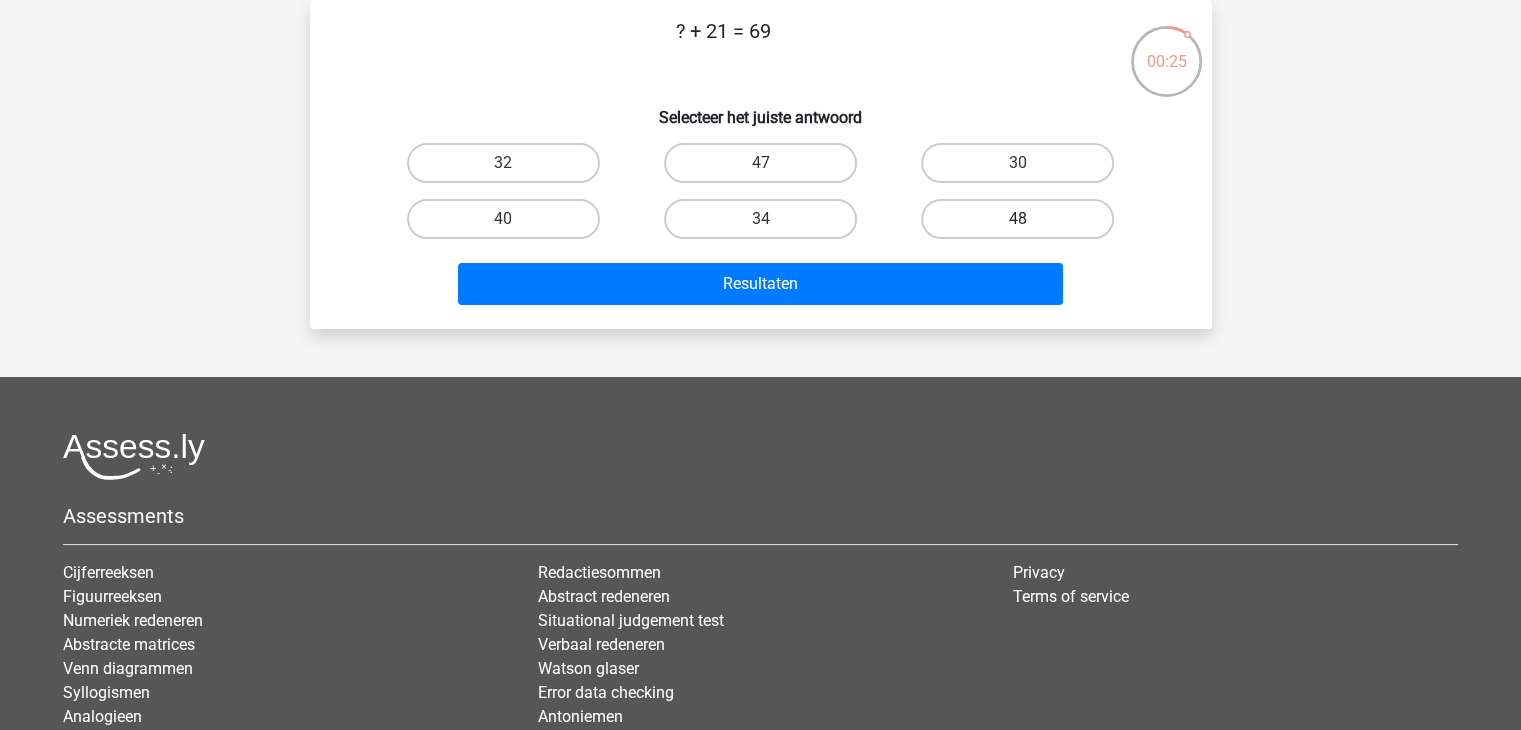 drag, startPoint x: 908, startPoint y: 204, endPoint x: 964, endPoint y: 217, distance: 57.48913 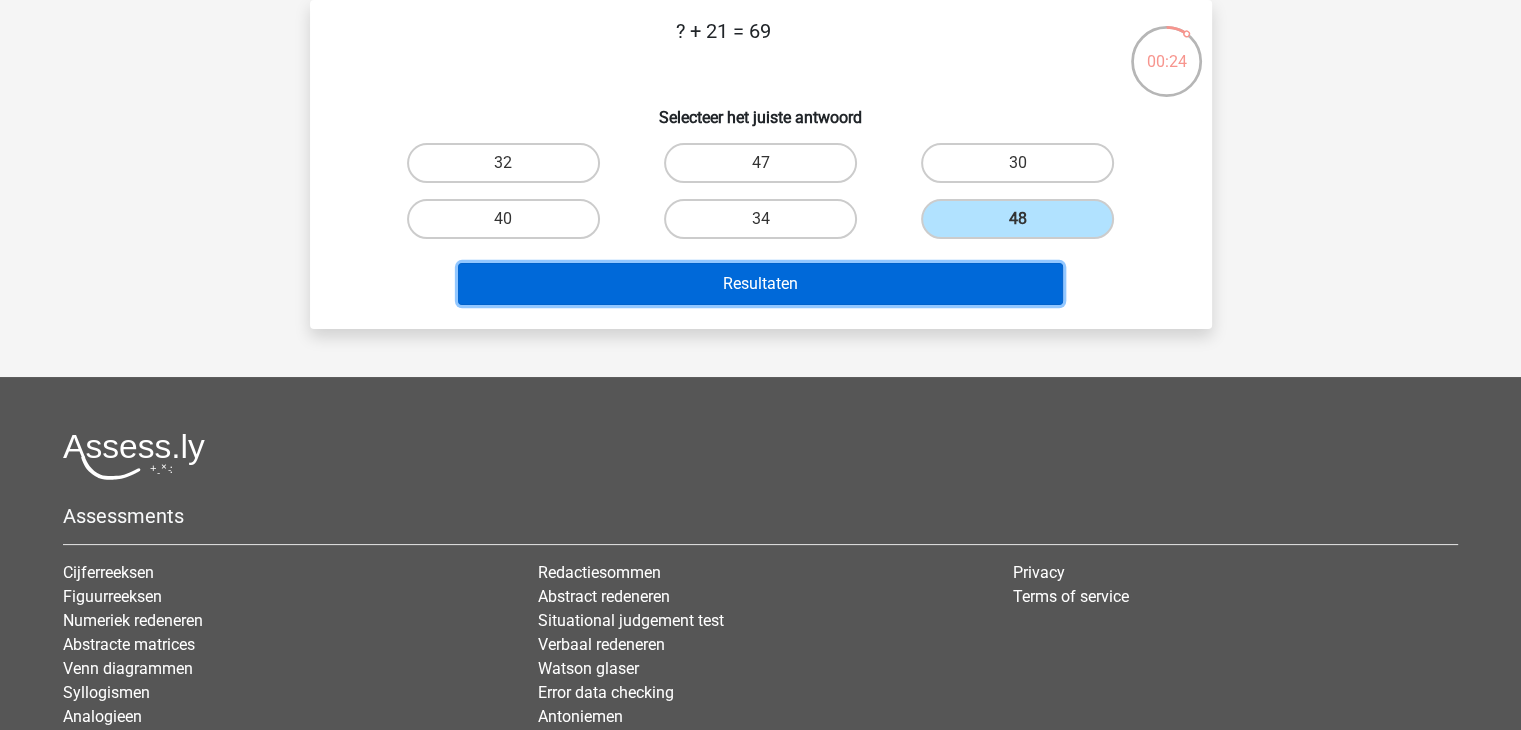 click on "Resultaten" at bounding box center [760, 284] 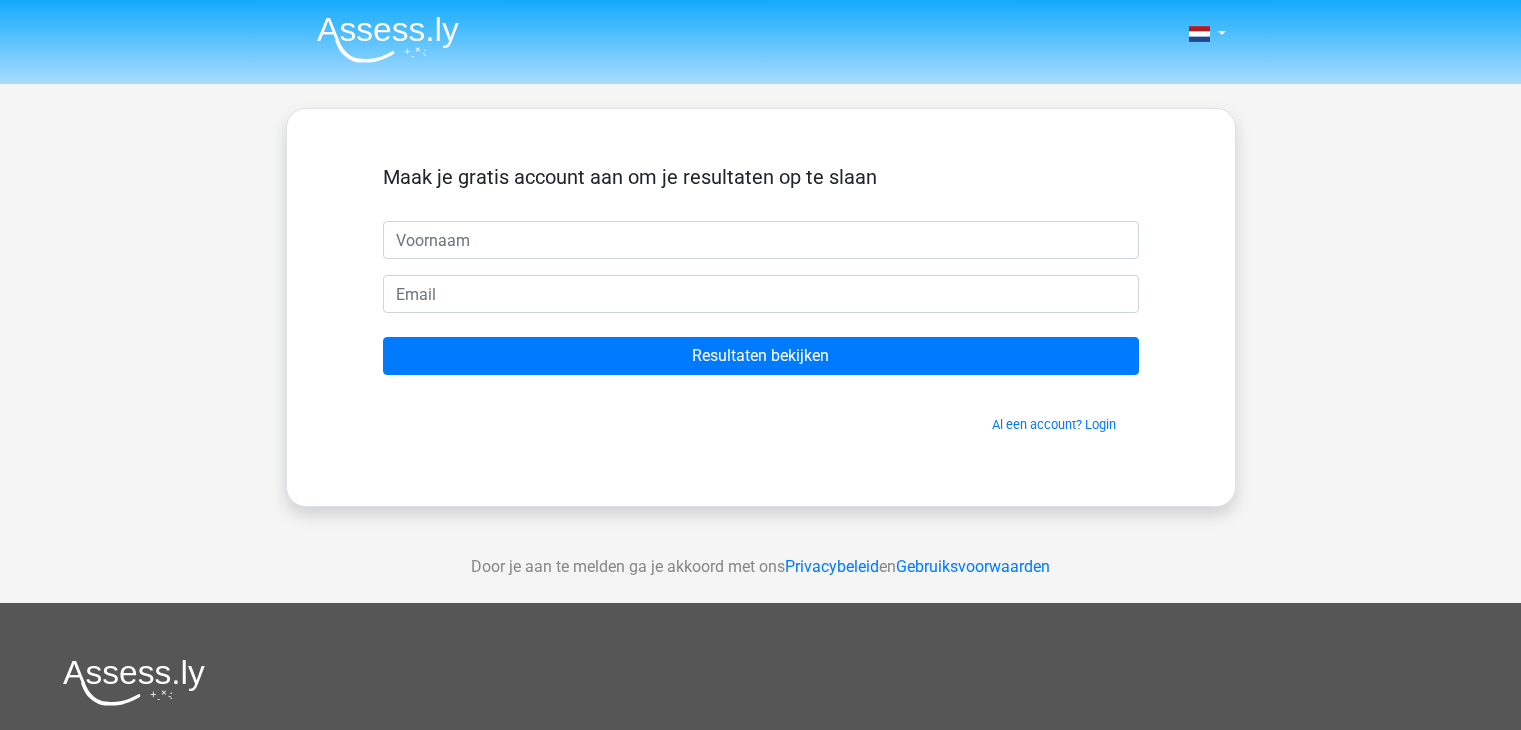 scroll, scrollTop: 0, scrollLeft: 0, axis: both 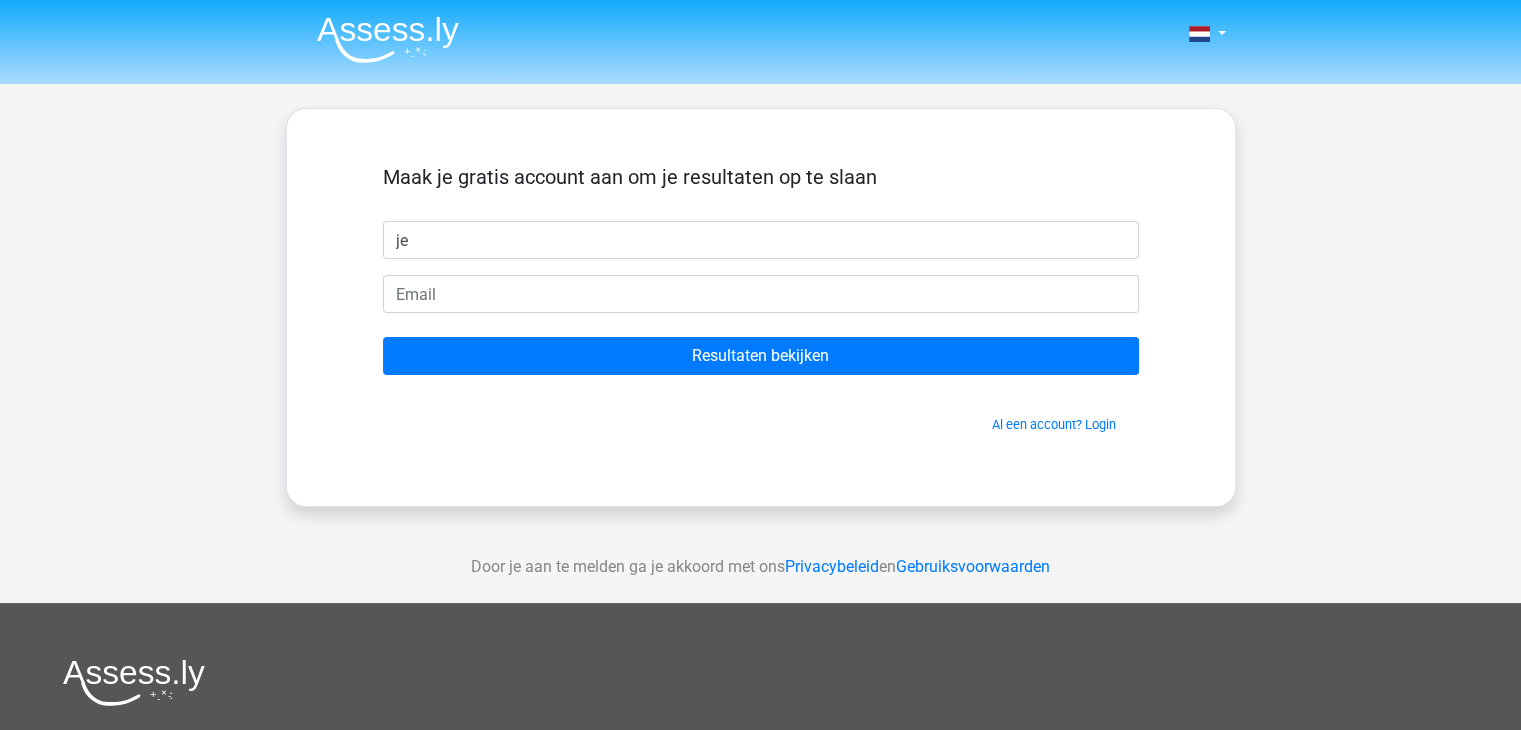 type on "Jeffrey" 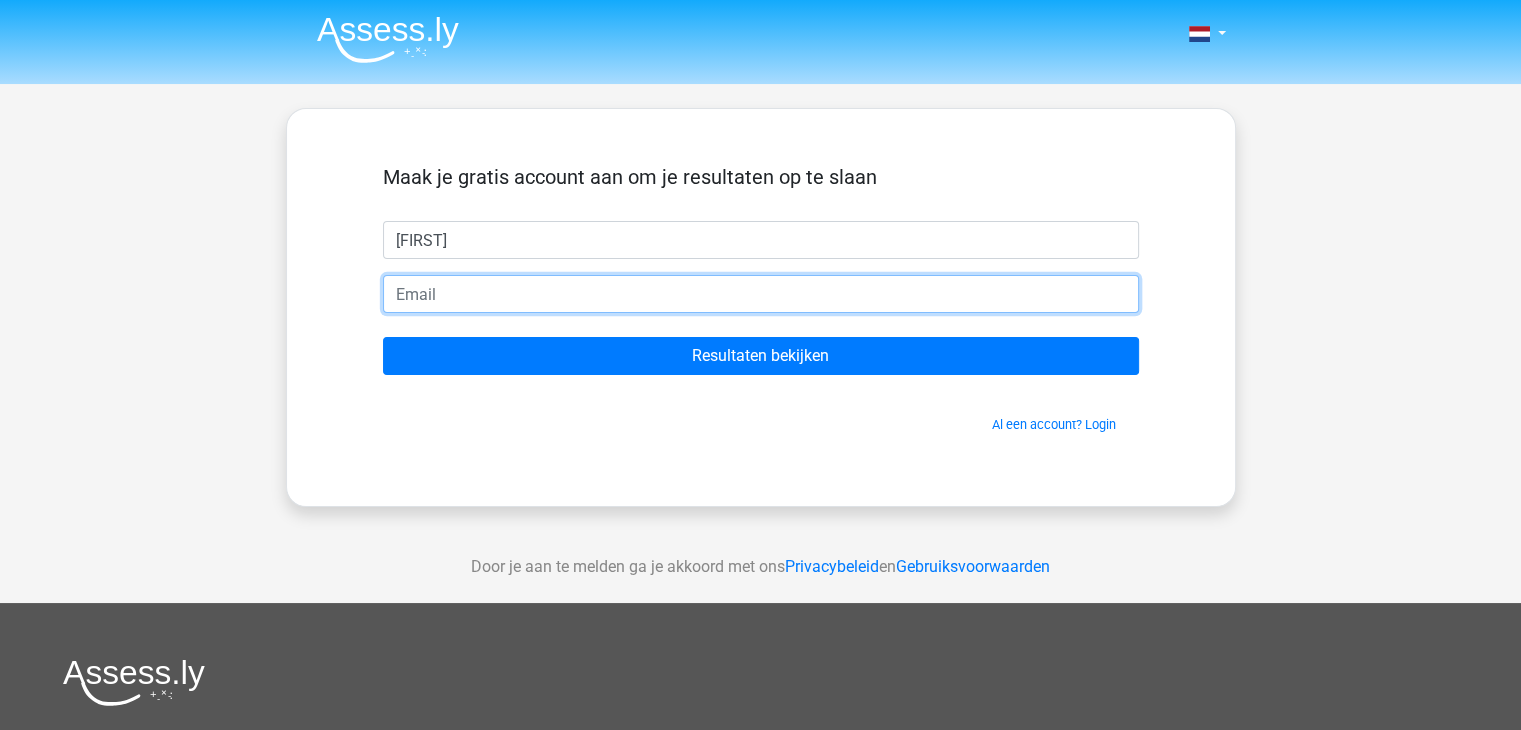 click at bounding box center (761, 294) 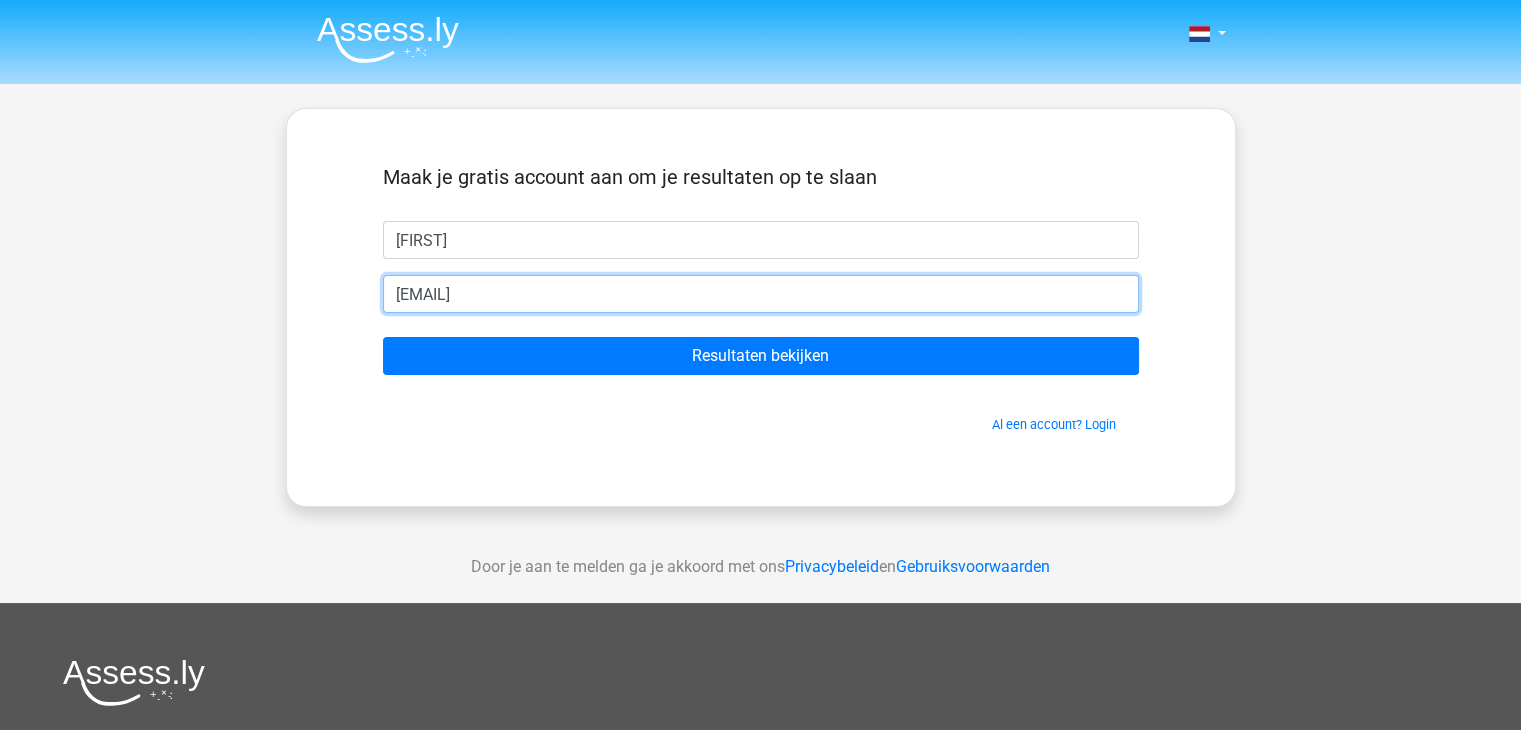 type on "jeremiahvanderwekken@gmail.com" 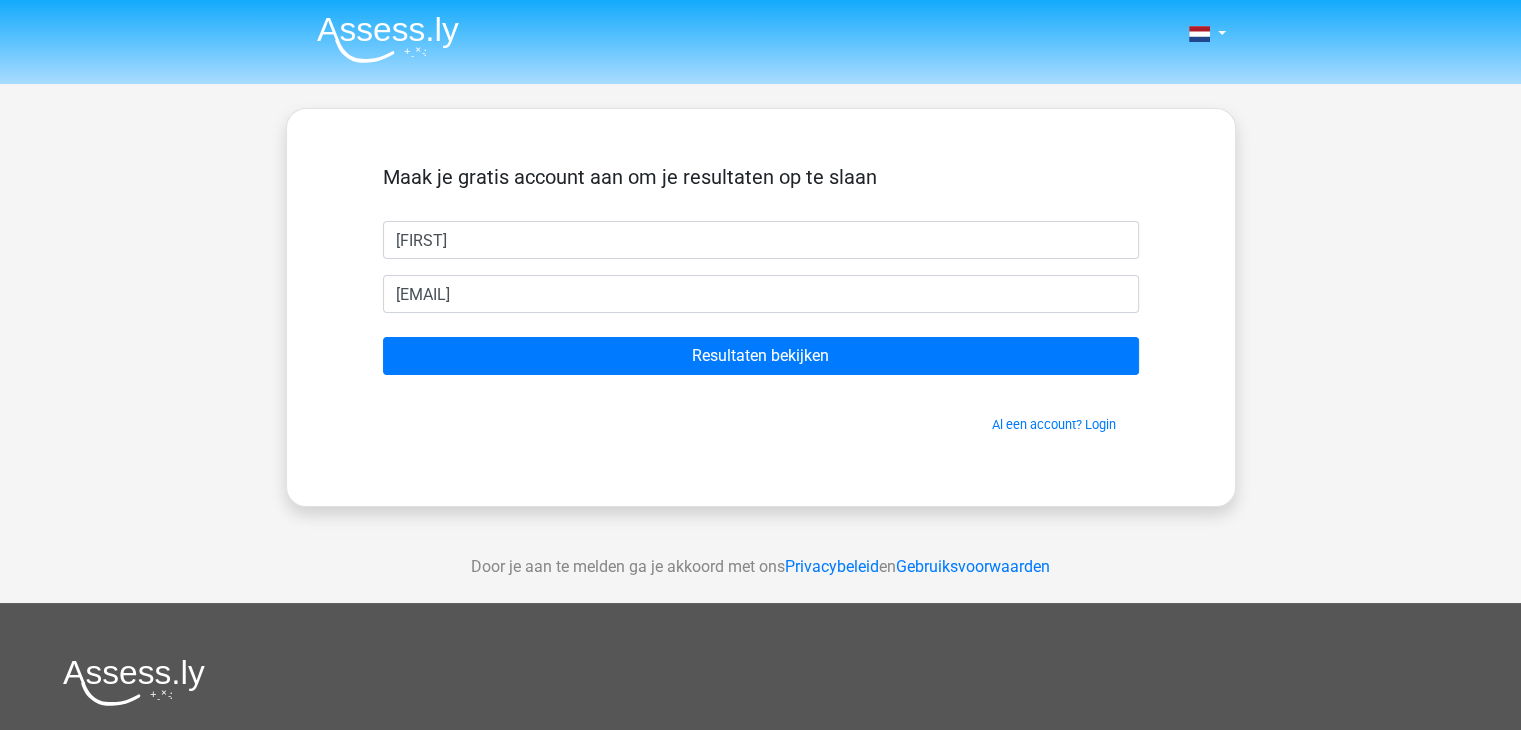 click on "Maak je gratis account aan om je resultaten op te slaan" at bounding box center [761, 193] 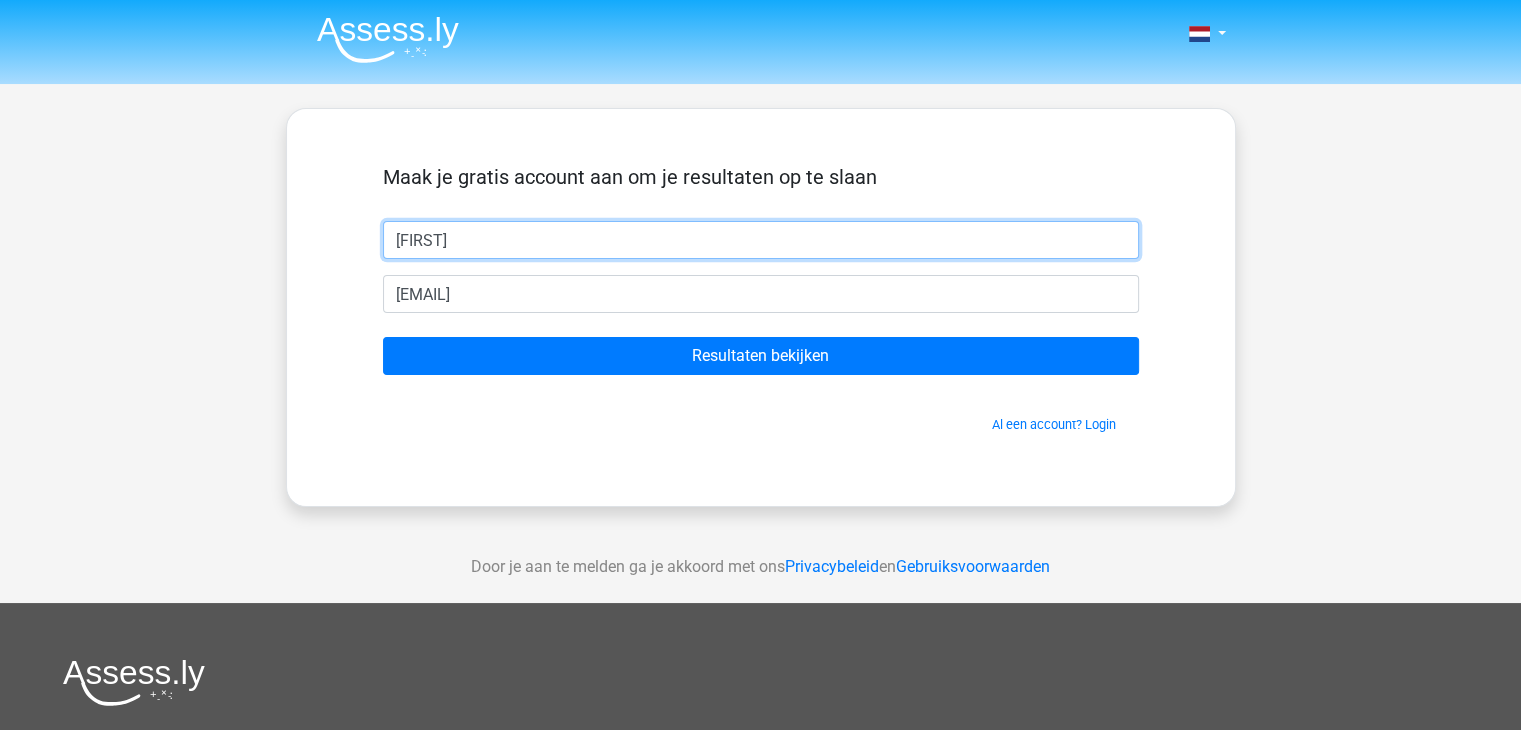 drag, startPoint x: 482, startPoint y: 240, endPoint x: 409, endPoint y: 255, distance: 74.52516 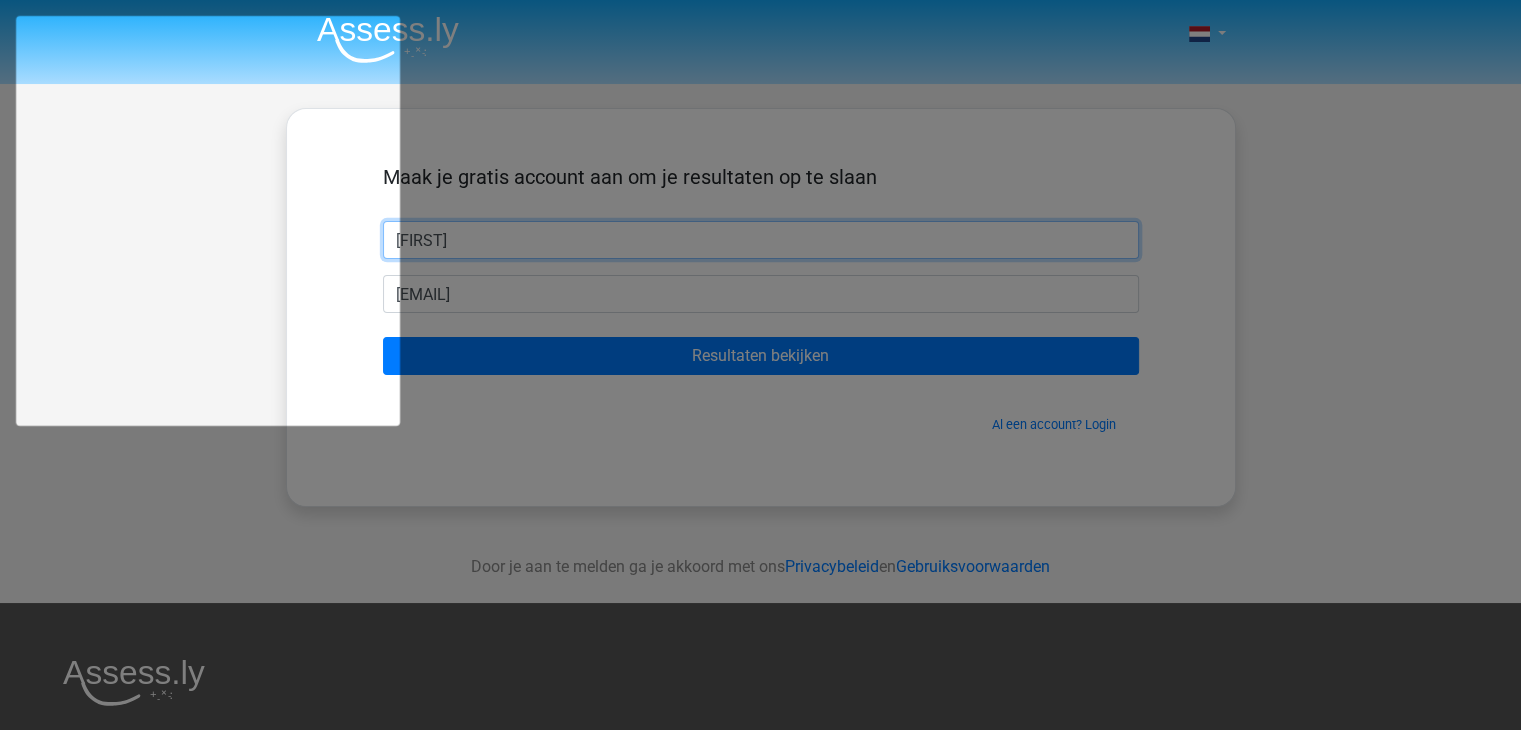 type on "jeremiah" 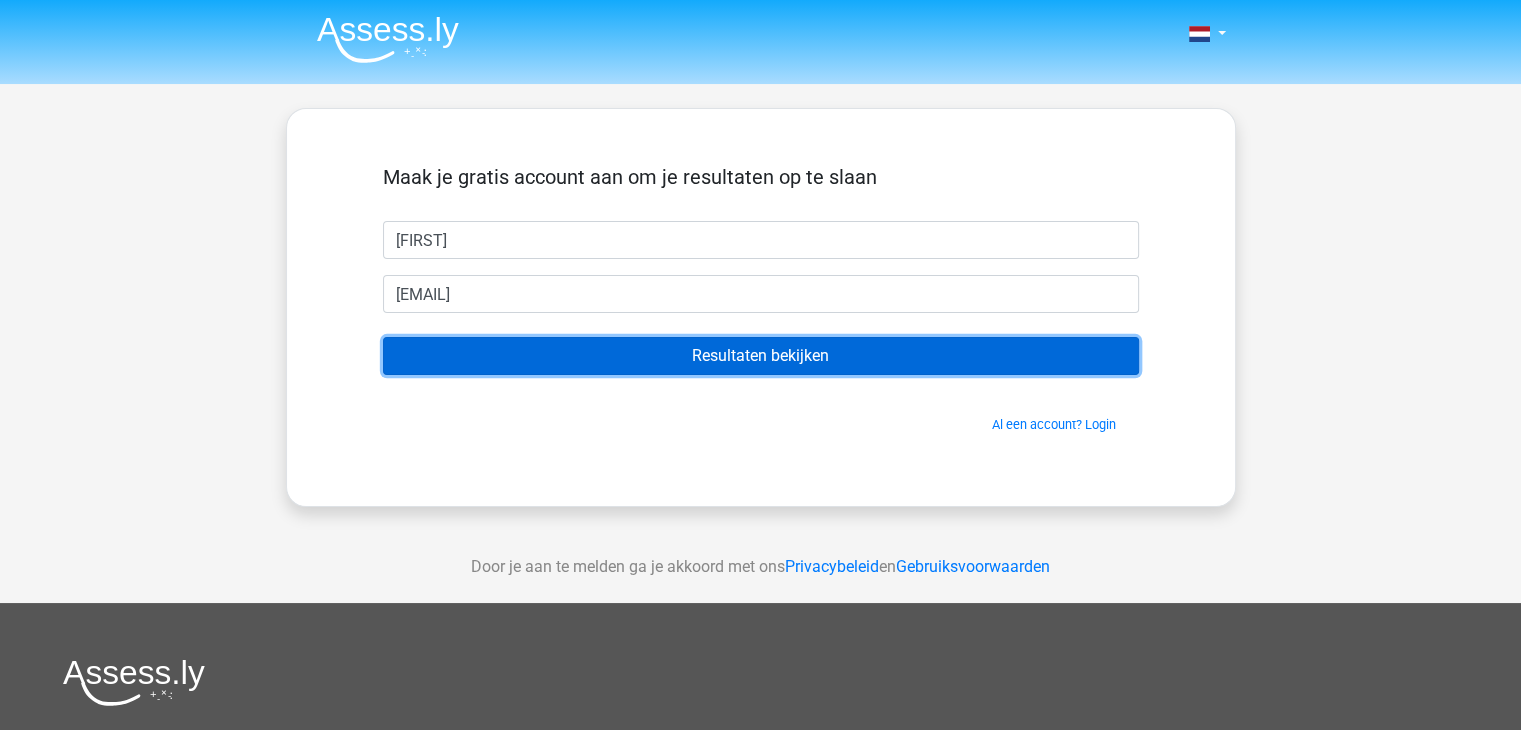 click on "Resultaten bekijken" at bounding box center [761, 356] 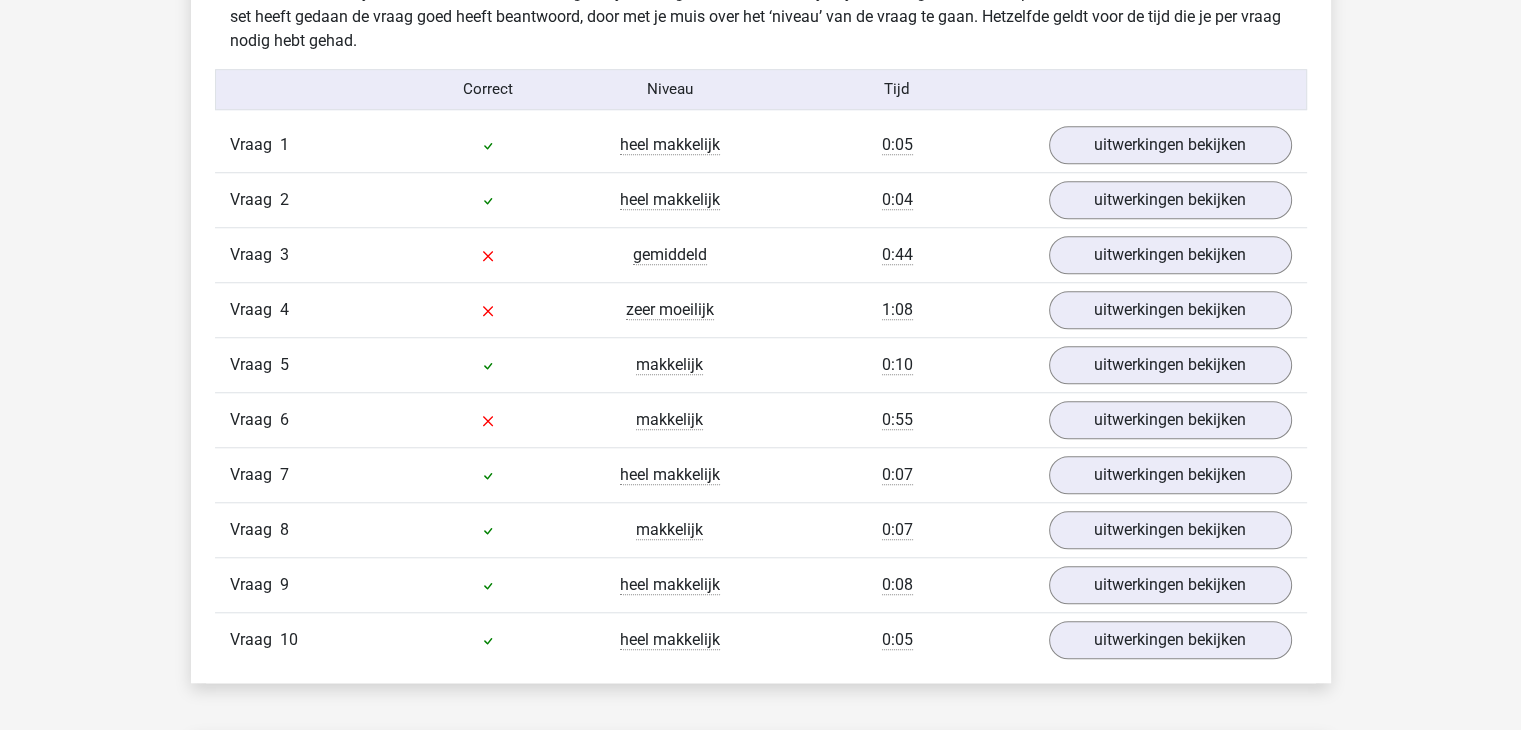 scroll, scrollTop: 1634, scrollLeft: 0, axis: vertical 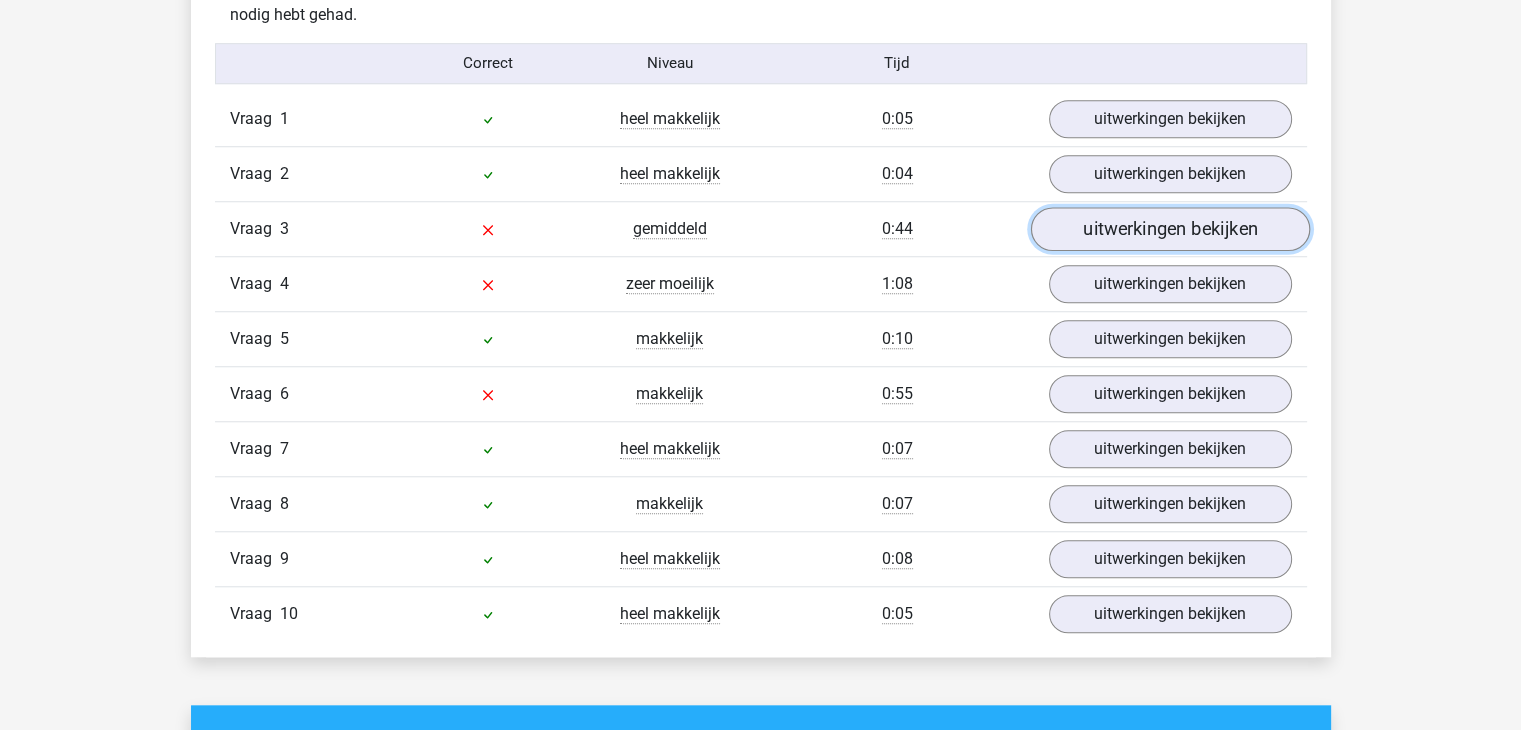 click on "uitwerkingen bekijken" at bounding box center [1169, 229] 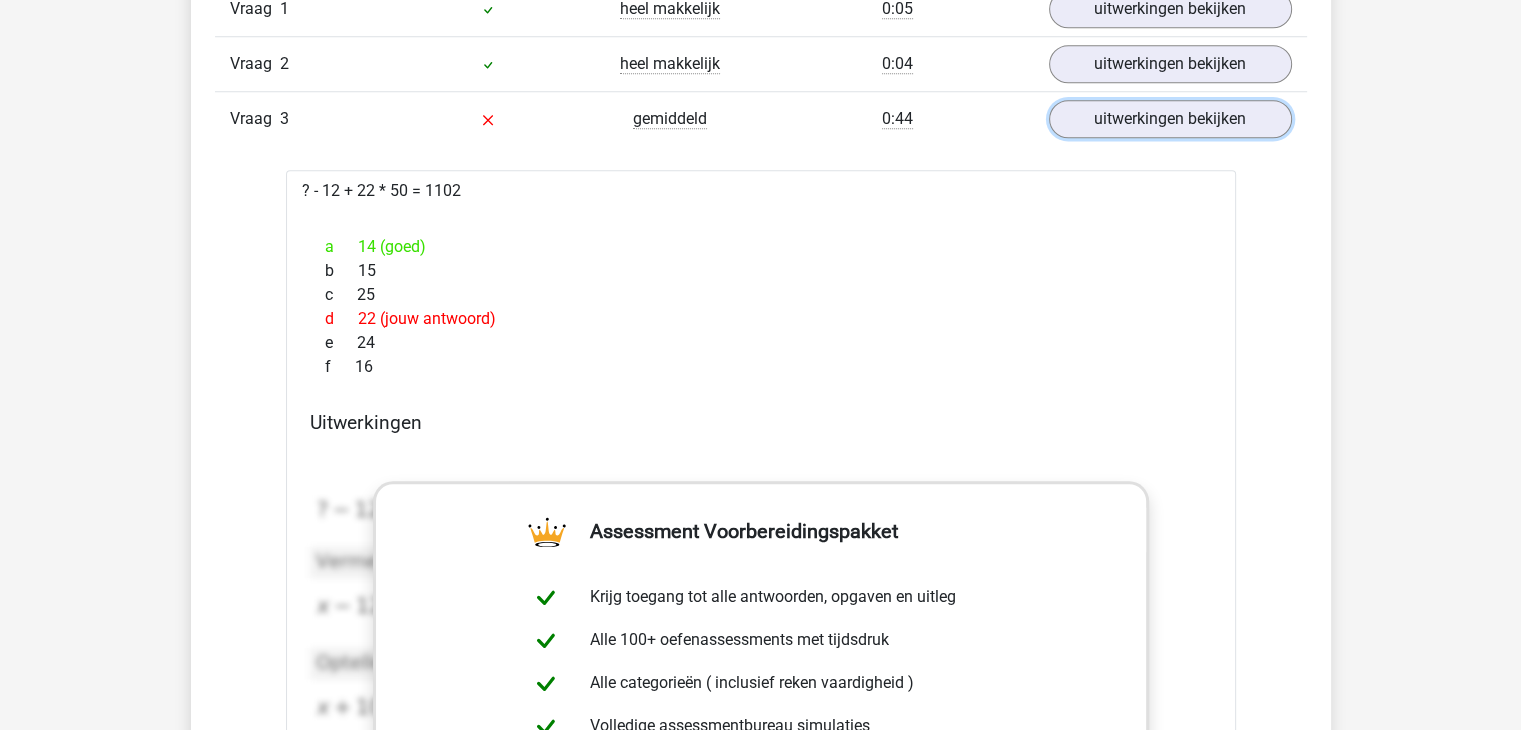 scroll, scrollTop: 1731, scrollLeft: 0, axis: vertical 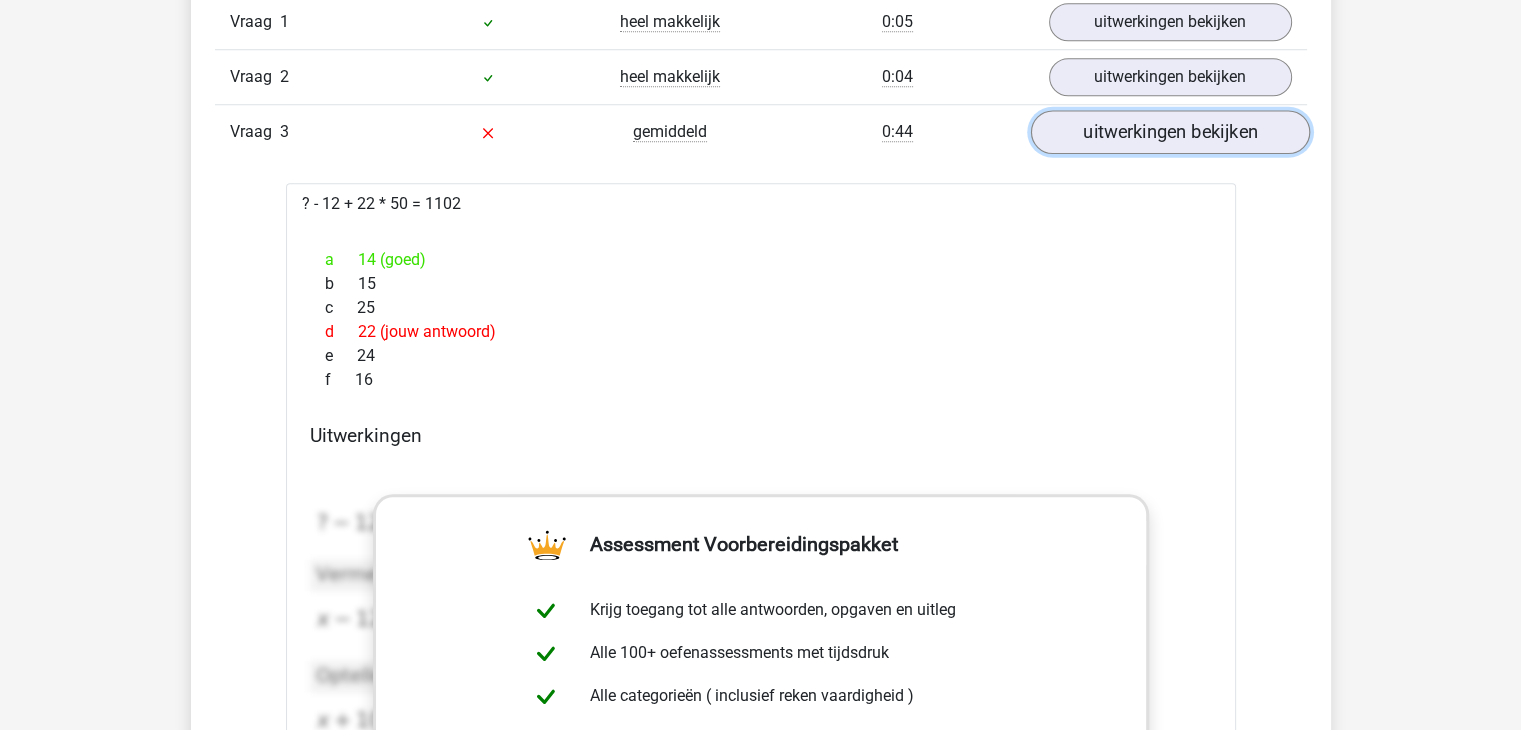 click on "uitwerkingen bekijken" at bounding box center [1169, 132] 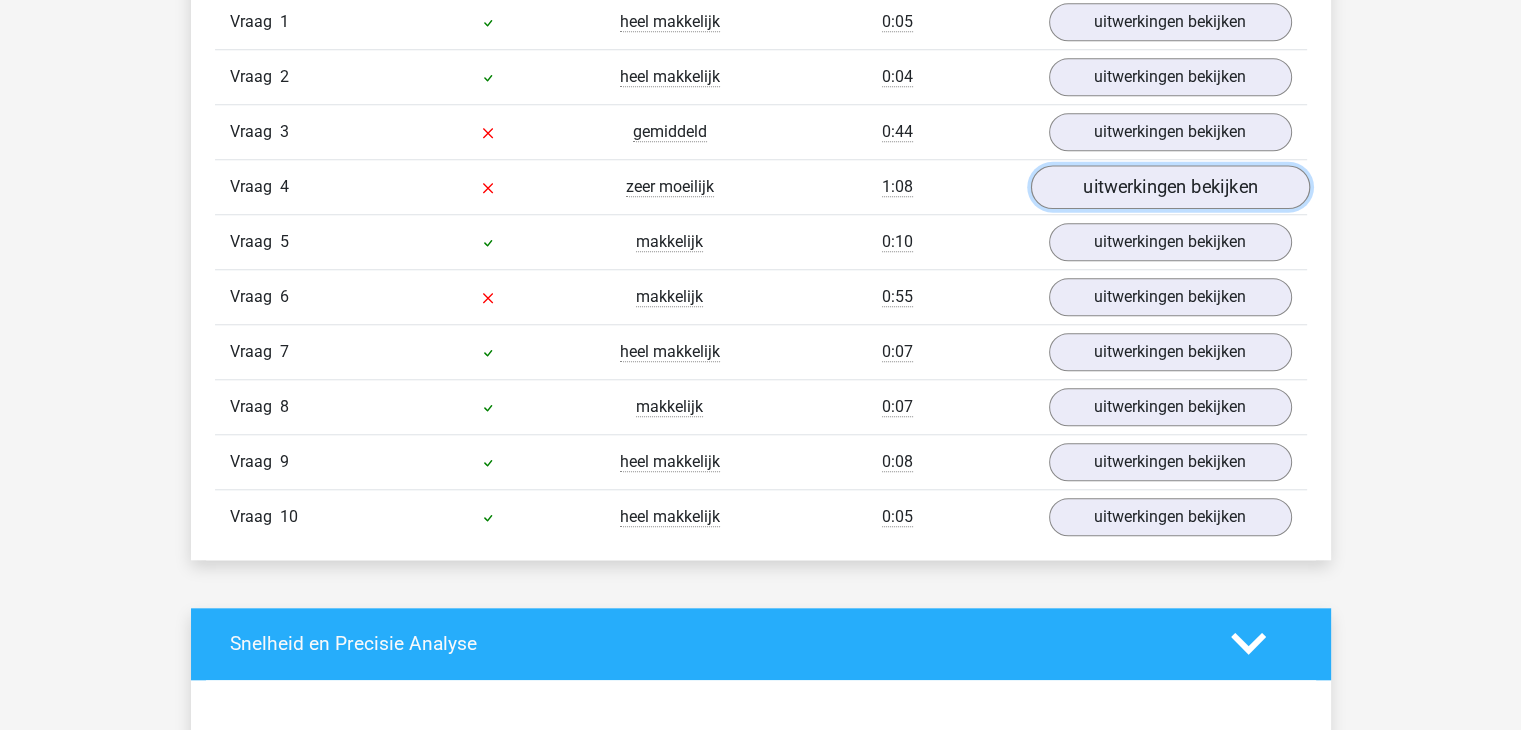 click on "uitwerkingen bekijken" at bounding box center [1169, 187] 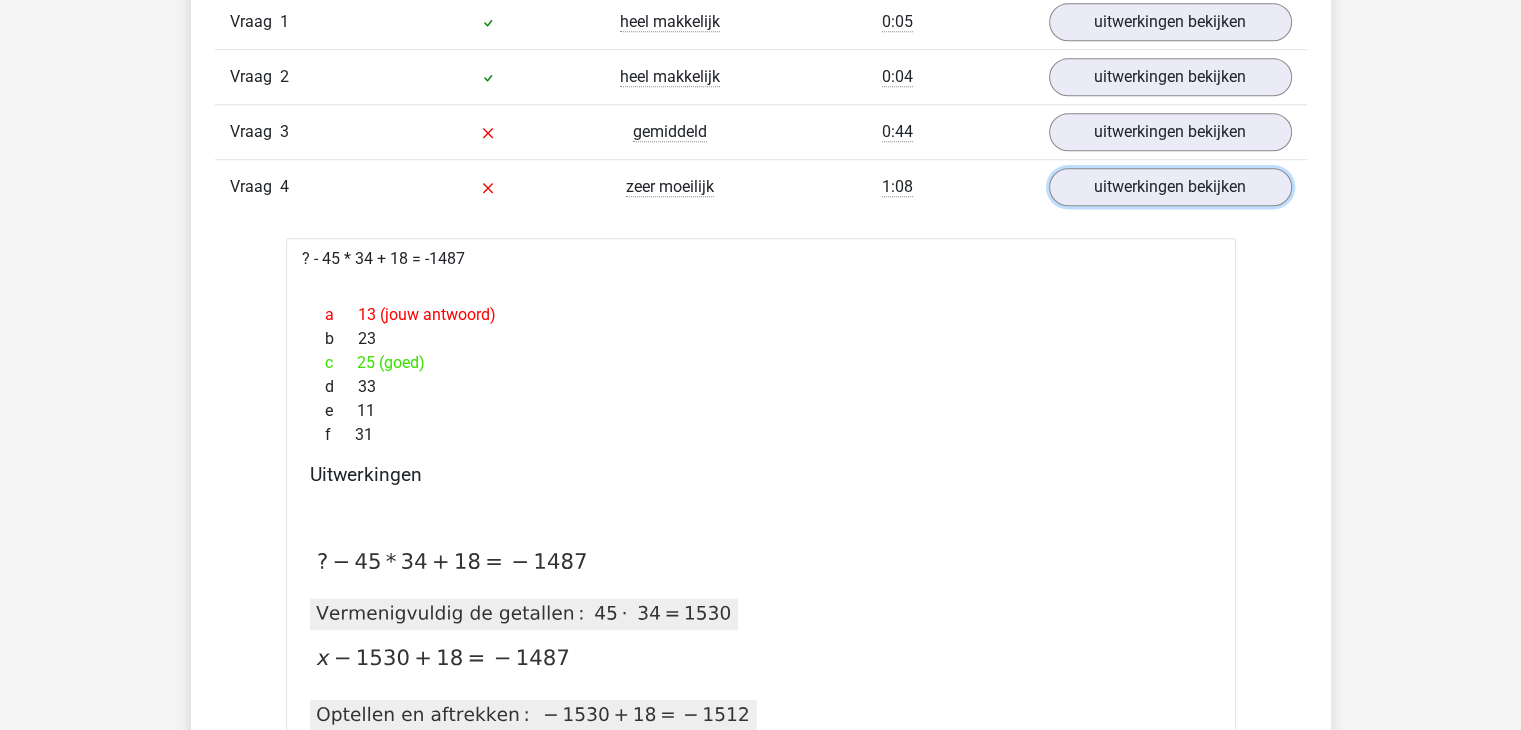 scroll, scrollTop: 1867, scrollLeft: 0, axis: vertical 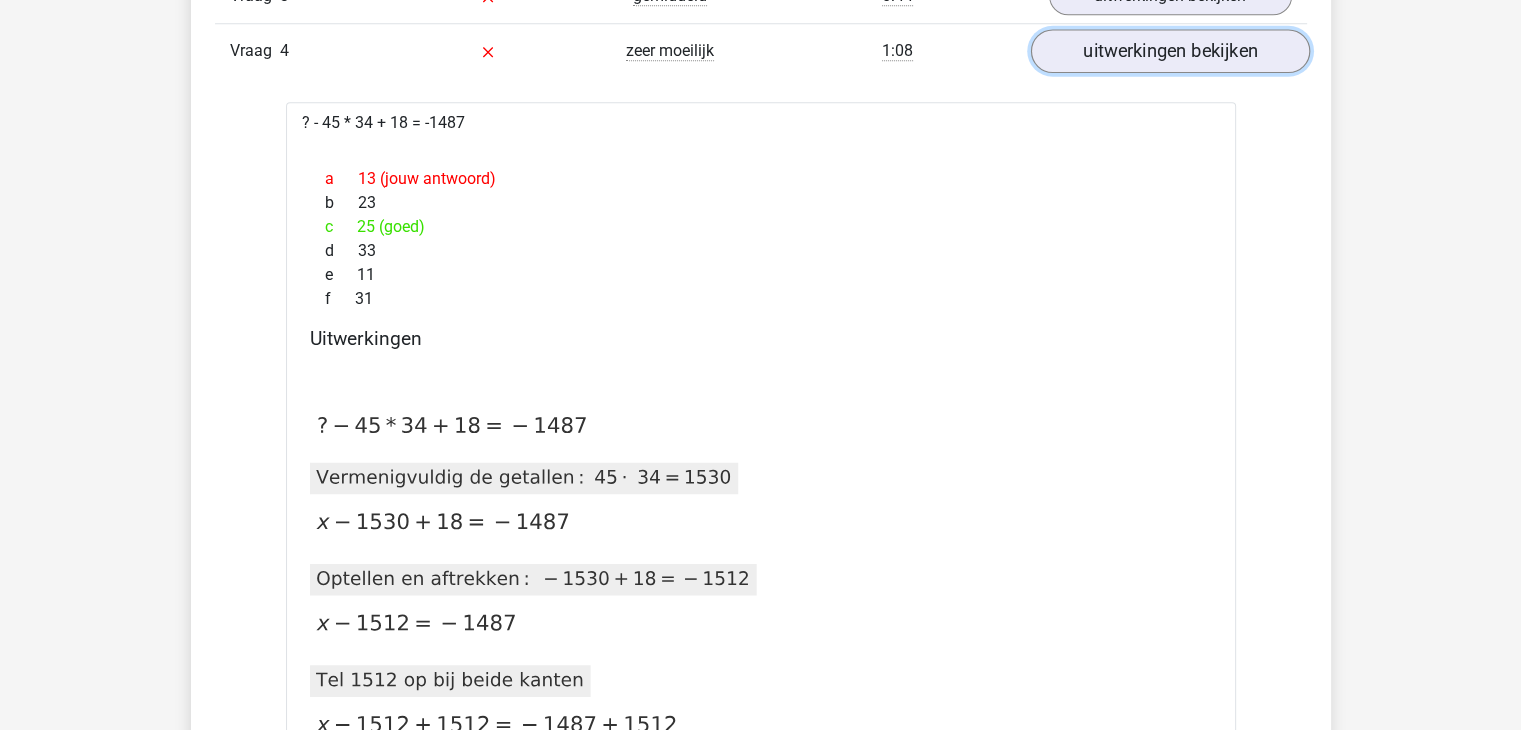 click on "uitwerkingen bekijken" at bounding box center [1169, 51] 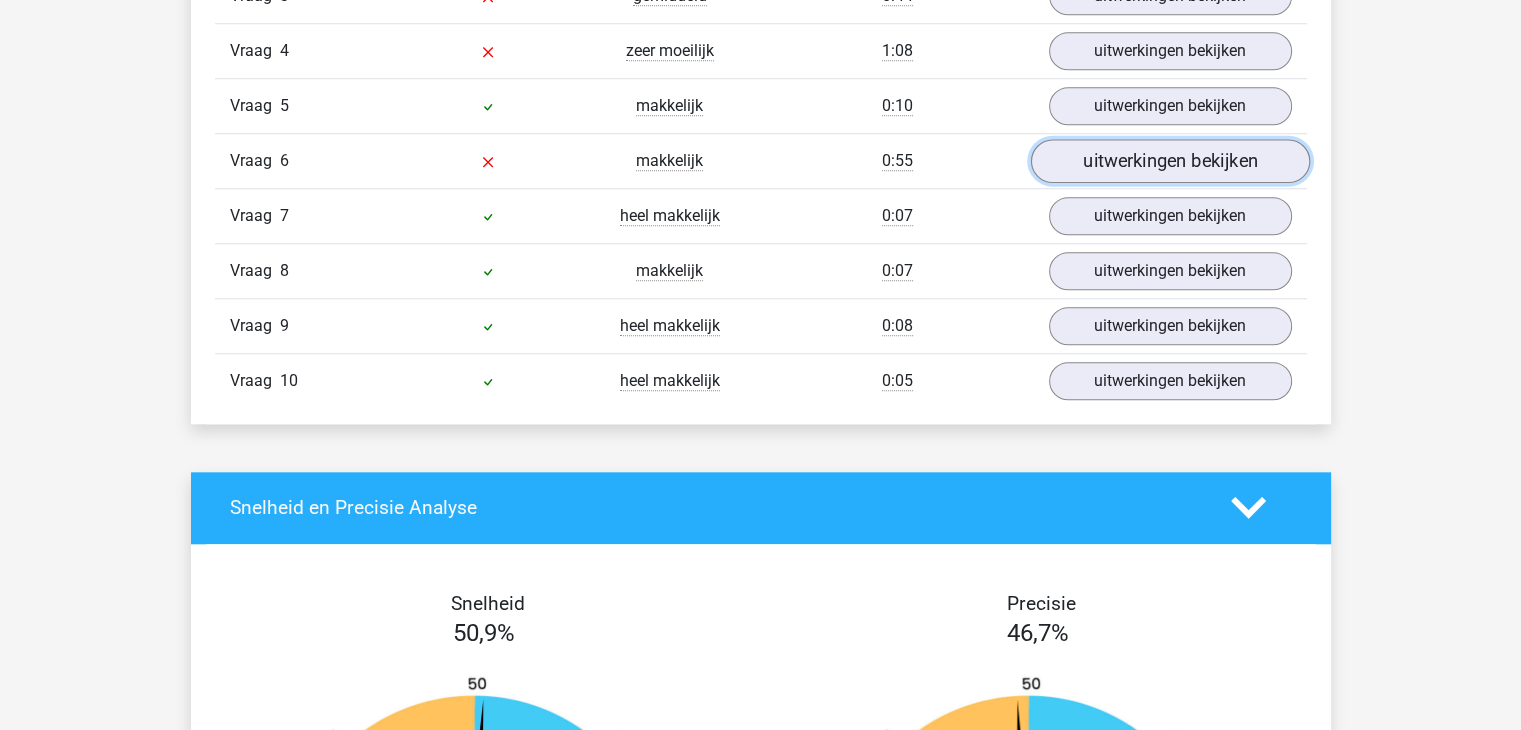 click on "uitwerkingen bekijken" at bounding box center (1169, 161) 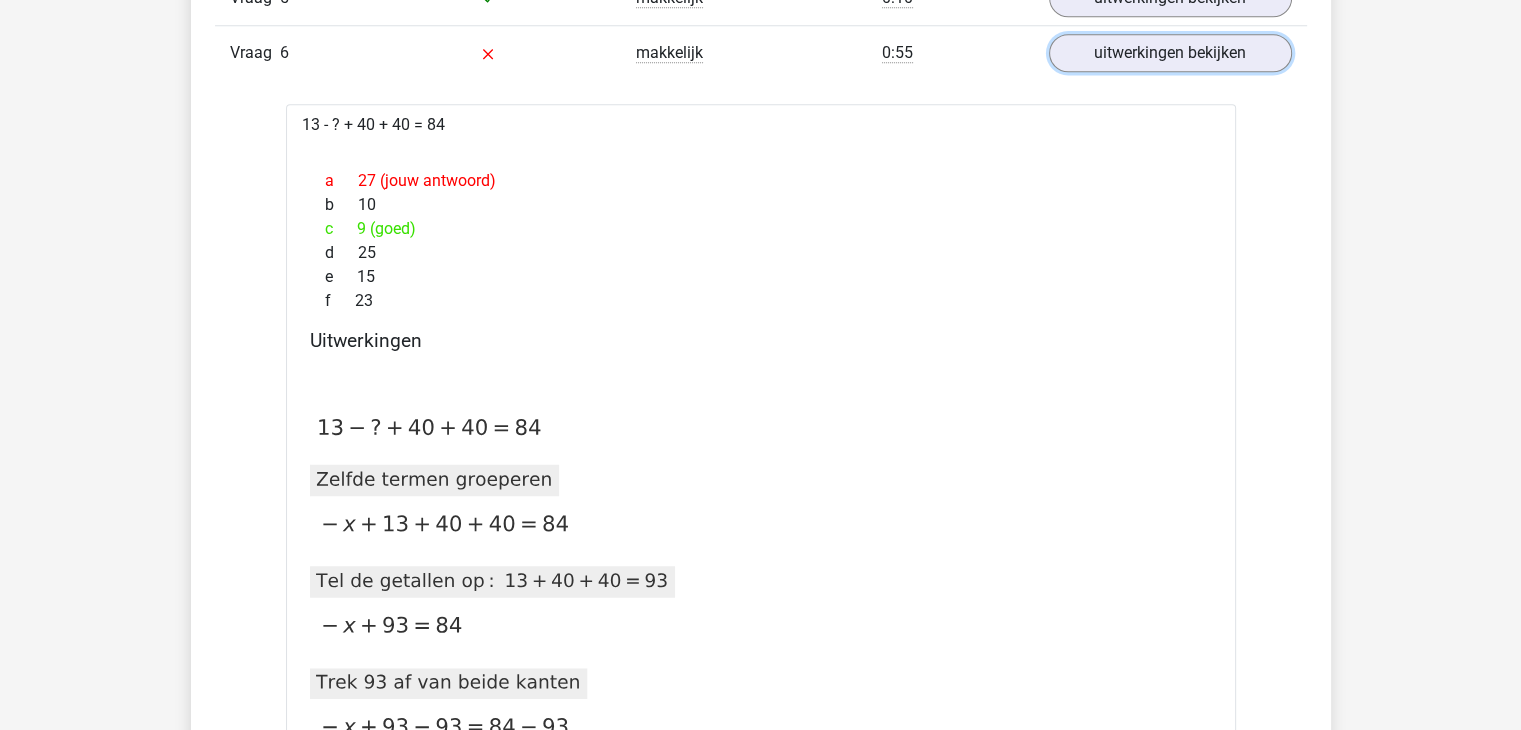 scroll, scrollTop: 1976, scrollLeft: 0, axis: vertical 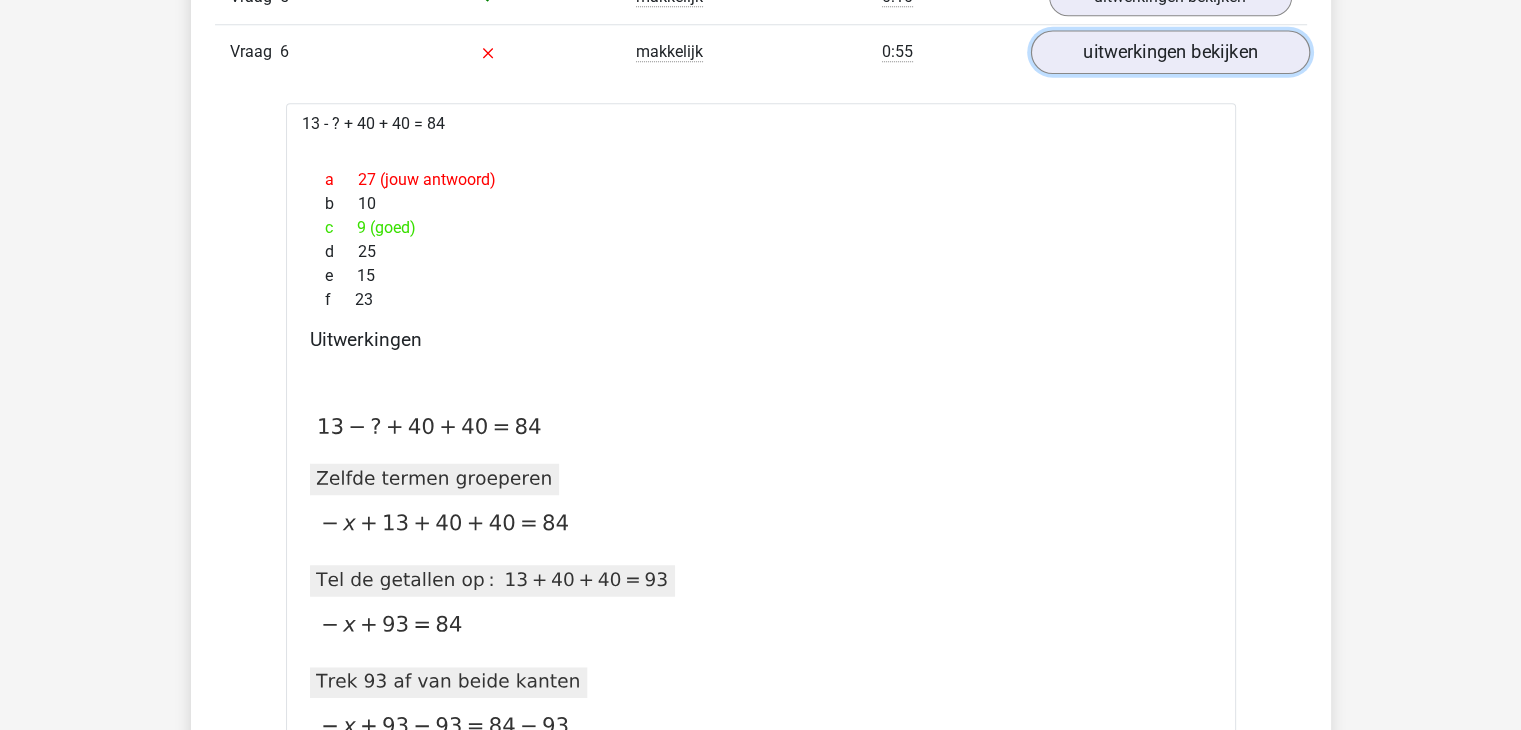 click on "uitwerkingen bekijken" at bounding box center (1169, 52) 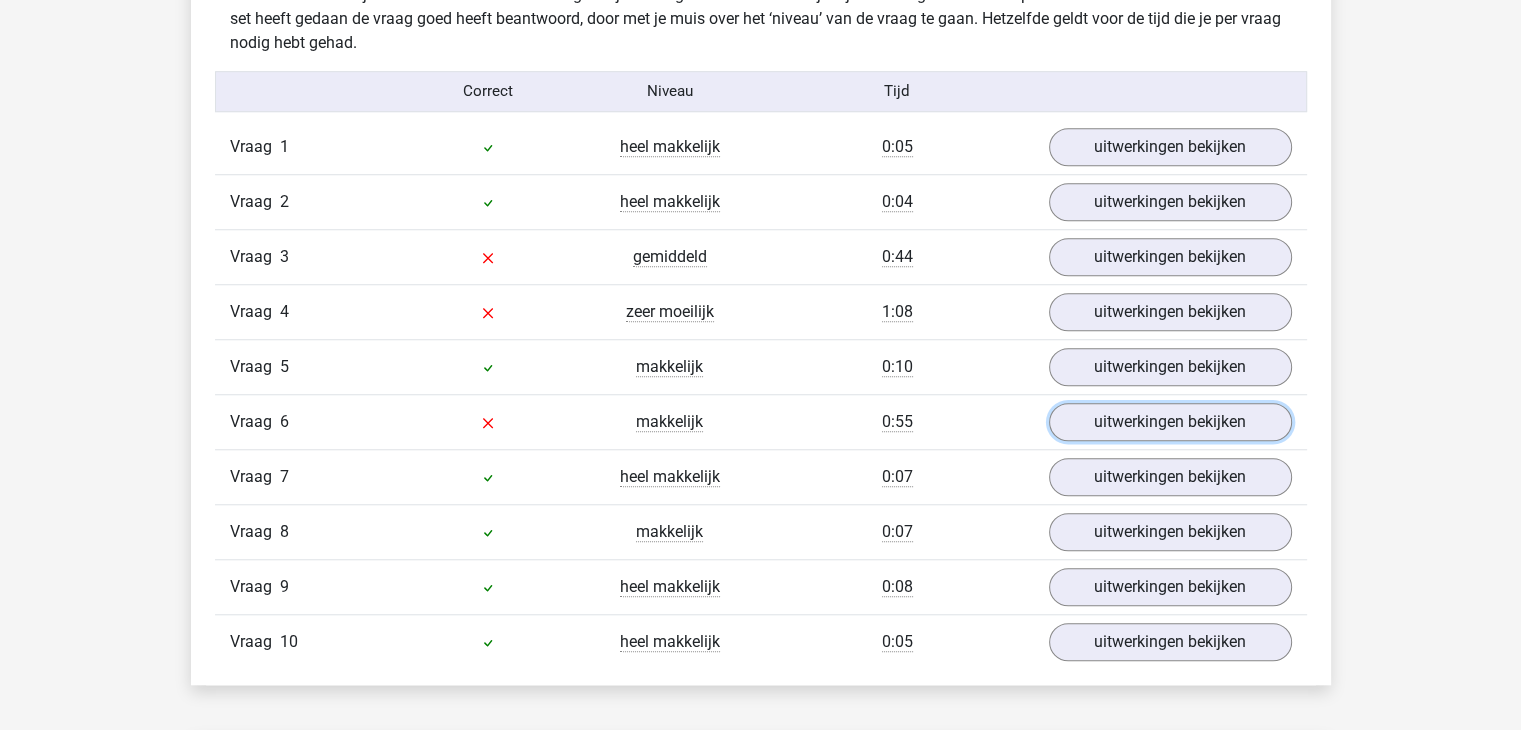 scroll, scrollTop: 1504, scrollLeft: 0, axis: vertical 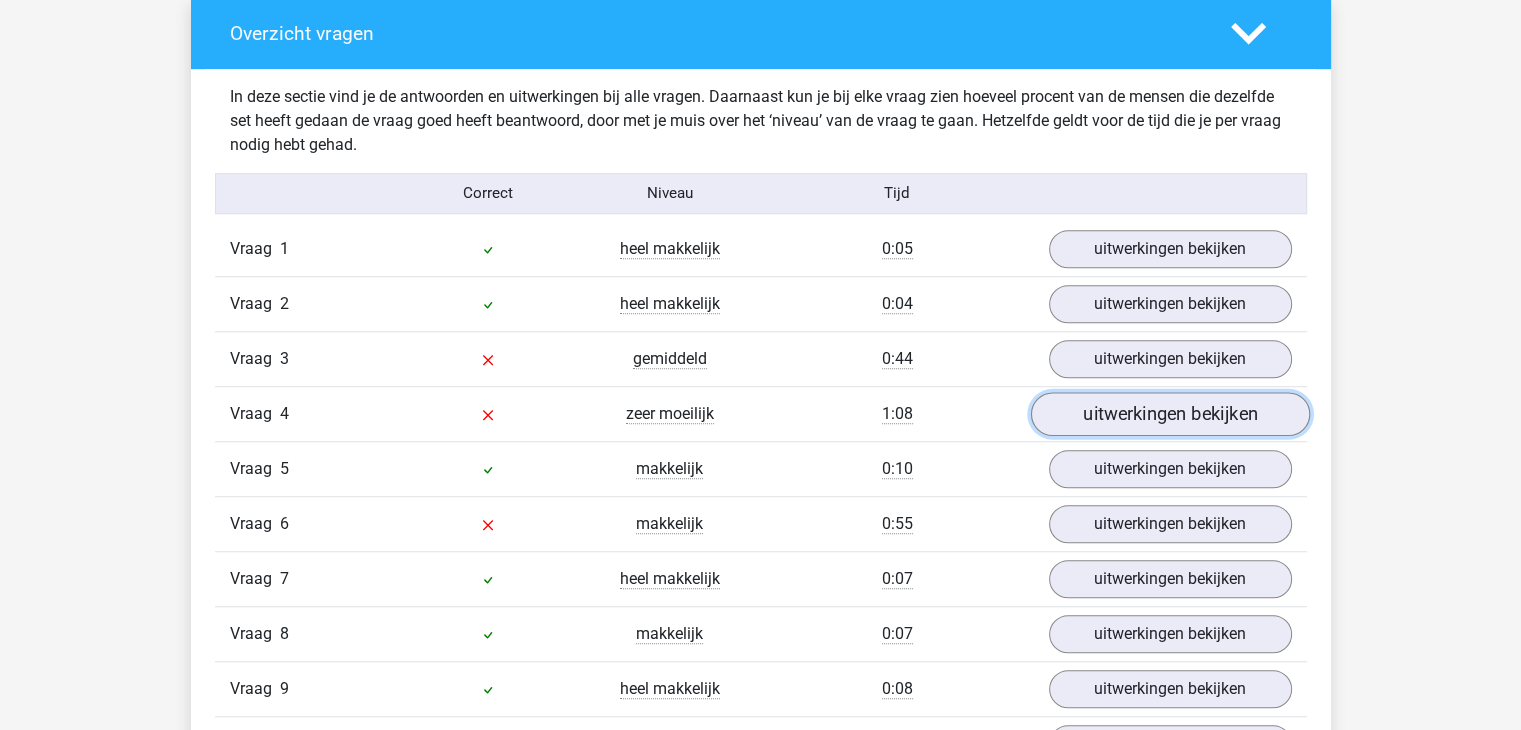 click on "uitwerkingen bekijken" at bounding box center [1169, 414] 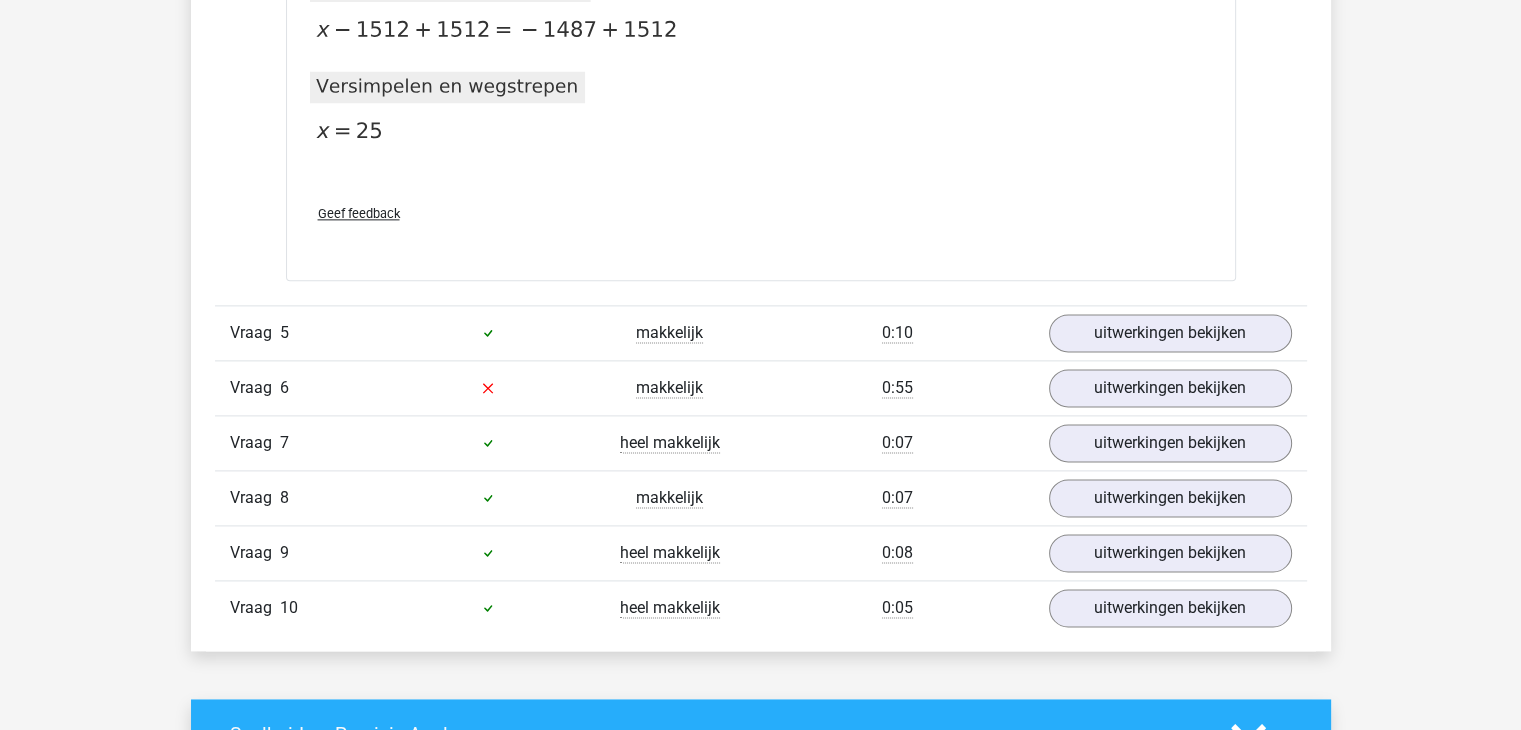 scroll, scrollTop: 2574, scrollLeft: 0, axis: vertical 